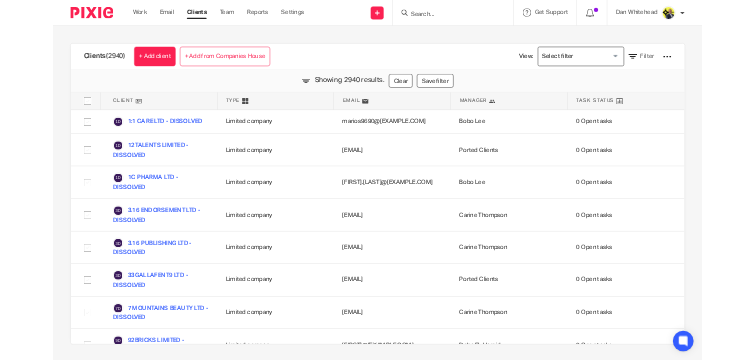 scroll, scrollTop: 0, scrollLeft: 0, axis: both 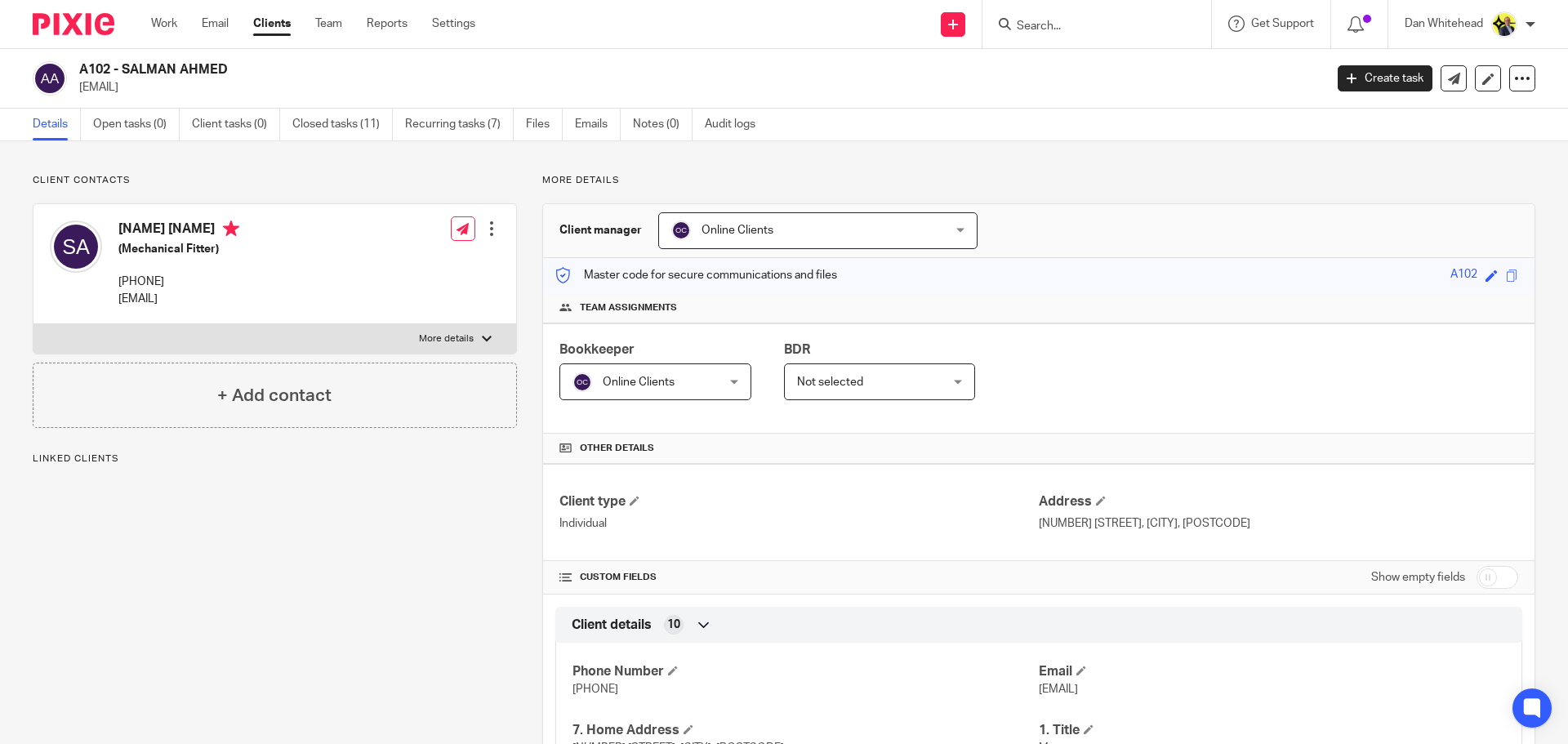 click at bounding box center (1497, 577) 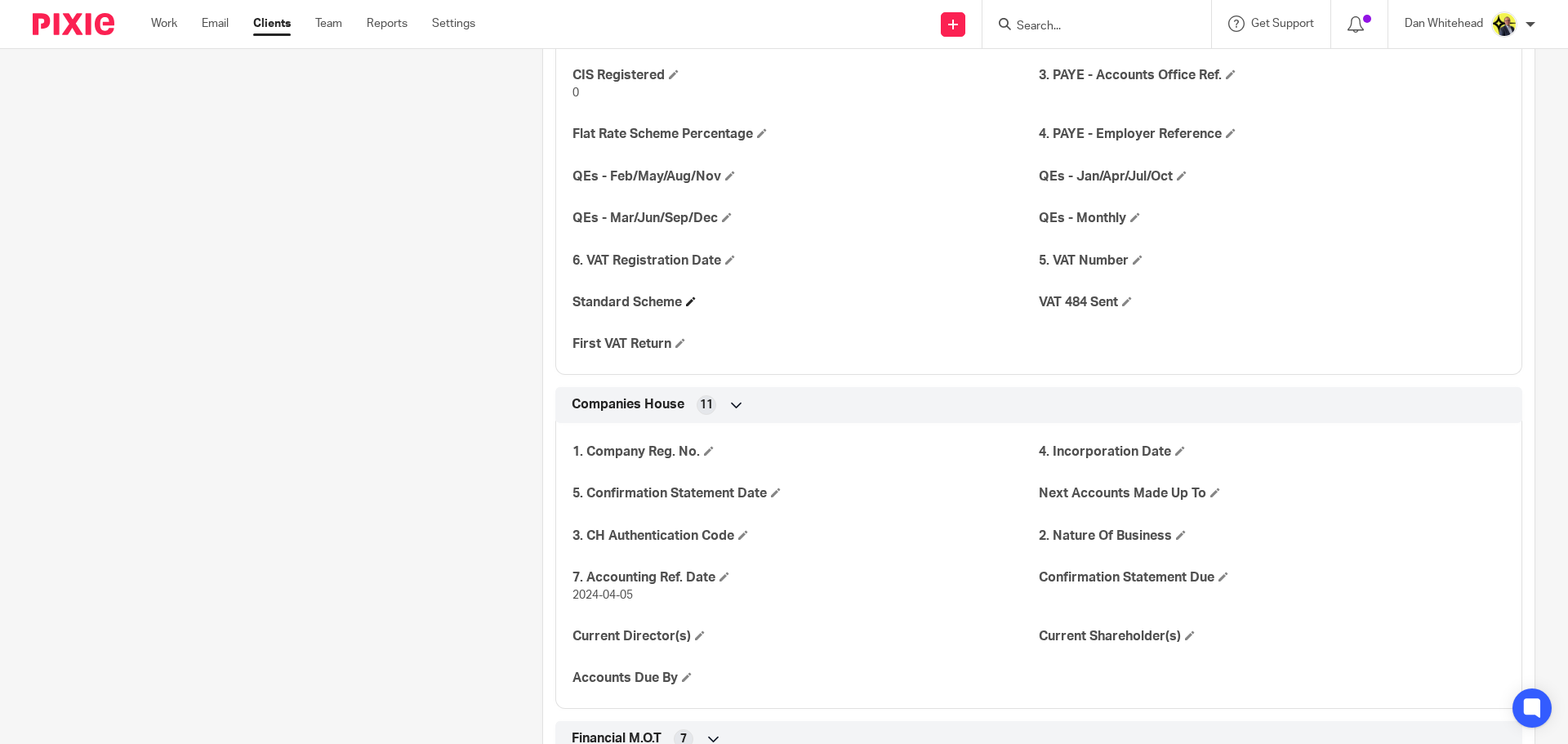 scroll, scrollTop: 1797, scrollLeft: 0, axis: vertical 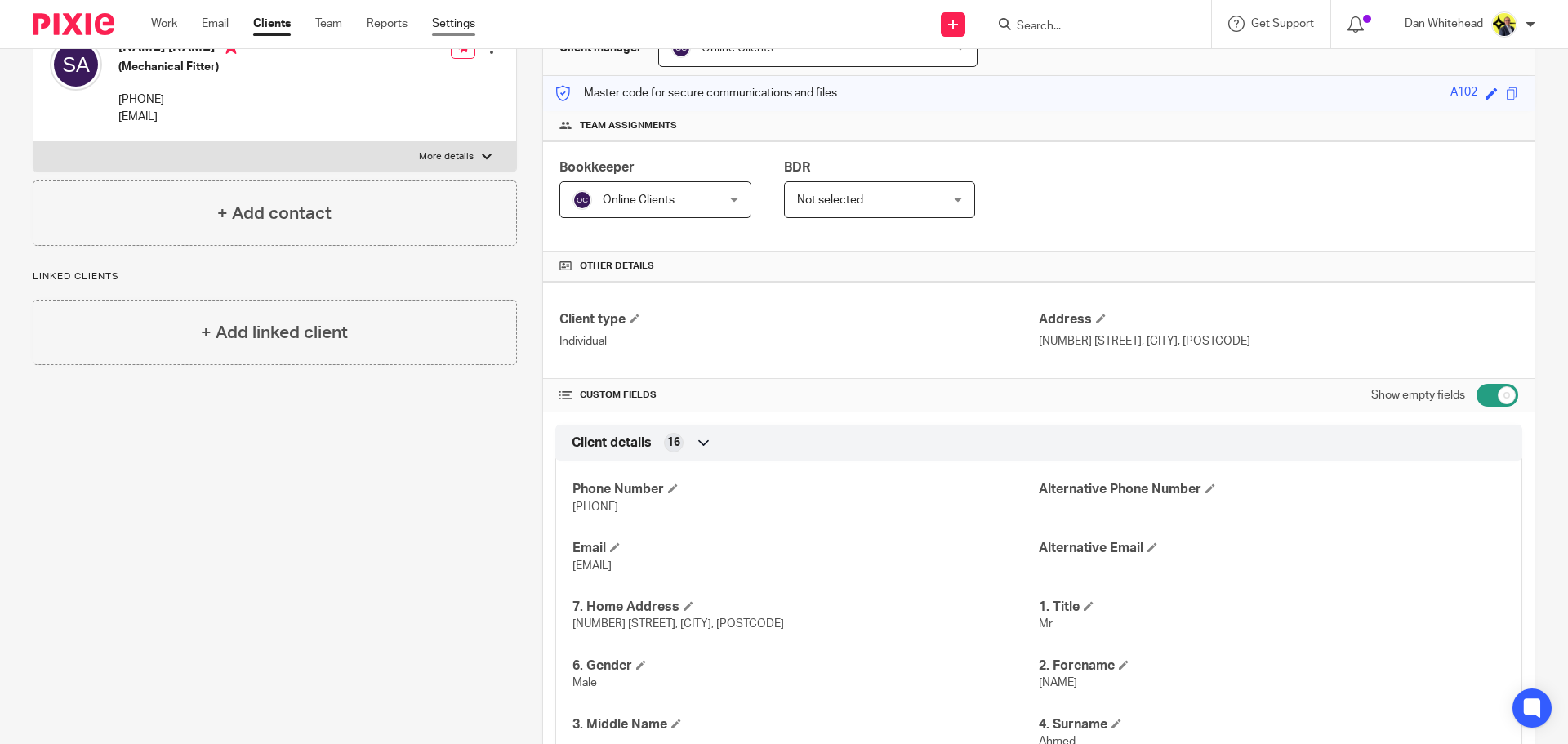 click on "Settings" at bounding box center [453, 24] 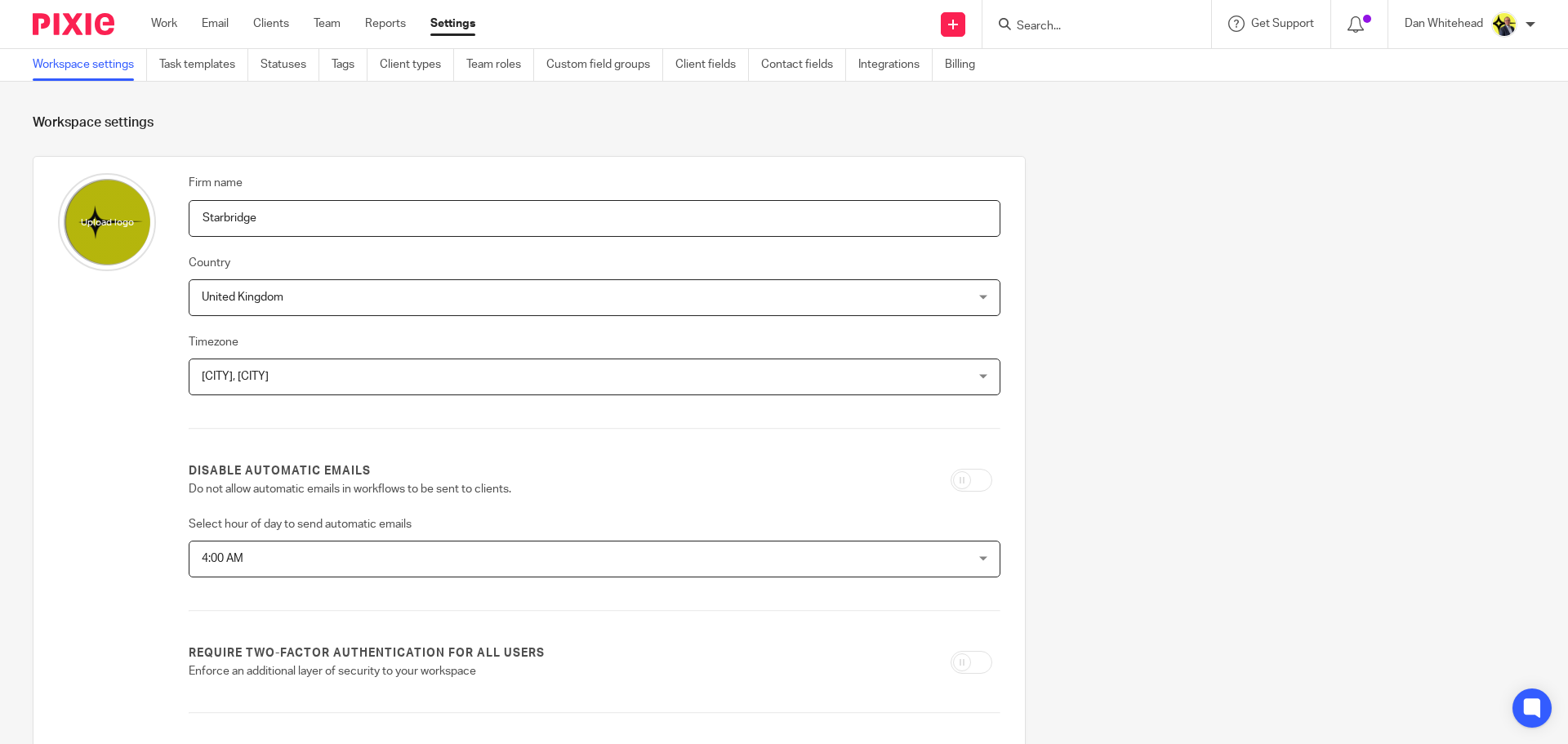 scroll, scrollTop: 0, scrollLeft: 0, axis: both 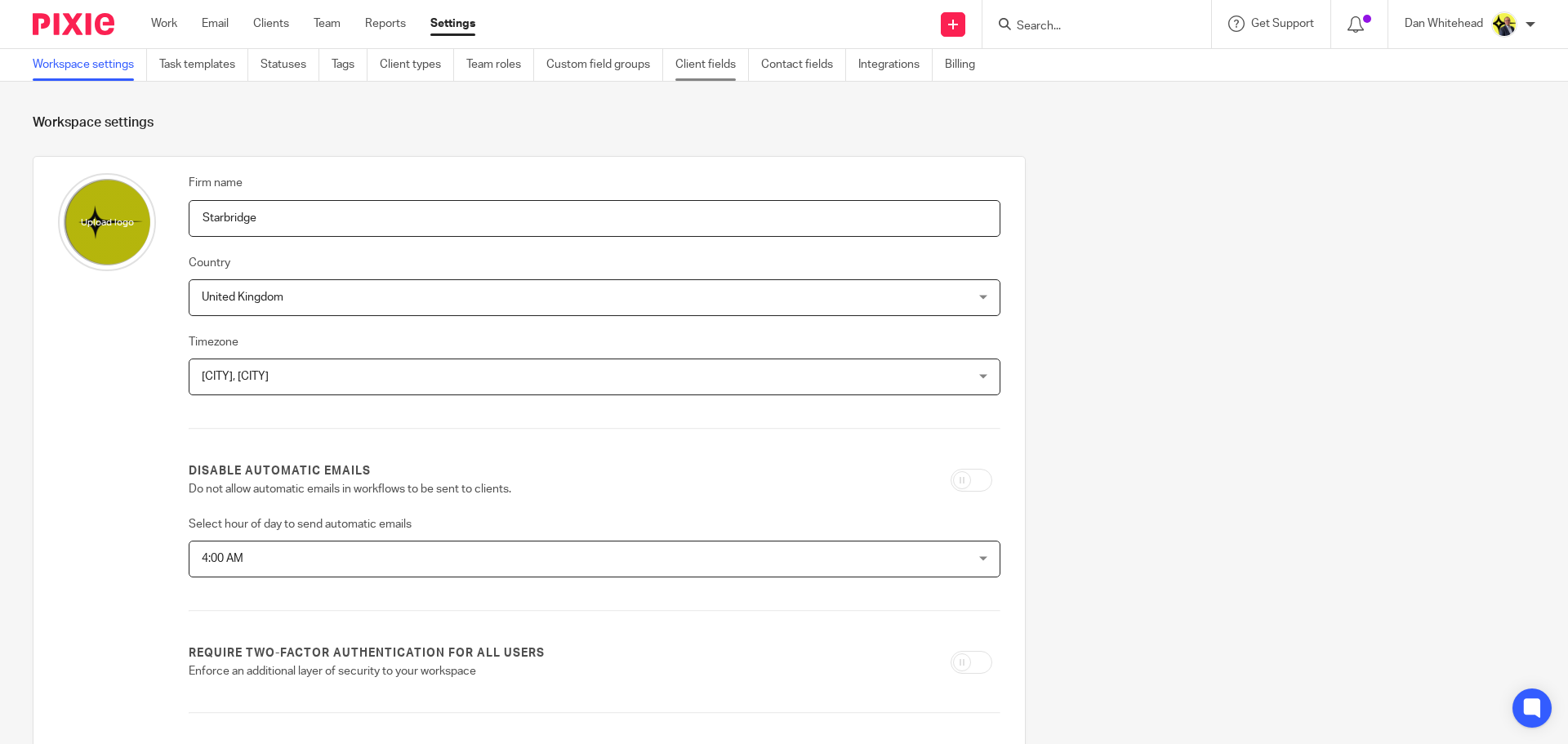 click on "Client fields" at bounding box center [712, 65] 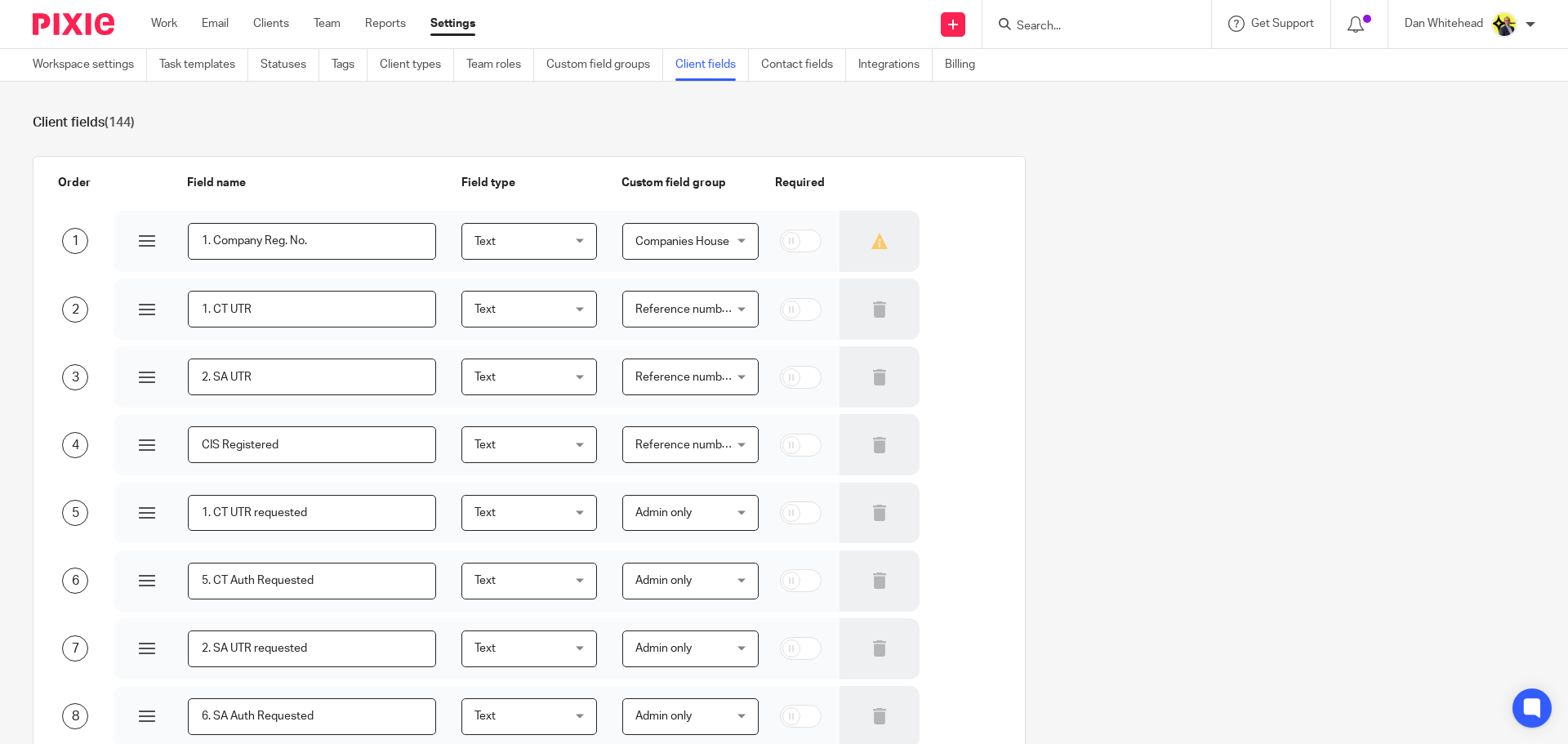 scroll, scrollTop: 0, scrollLeft: 0, axis: both 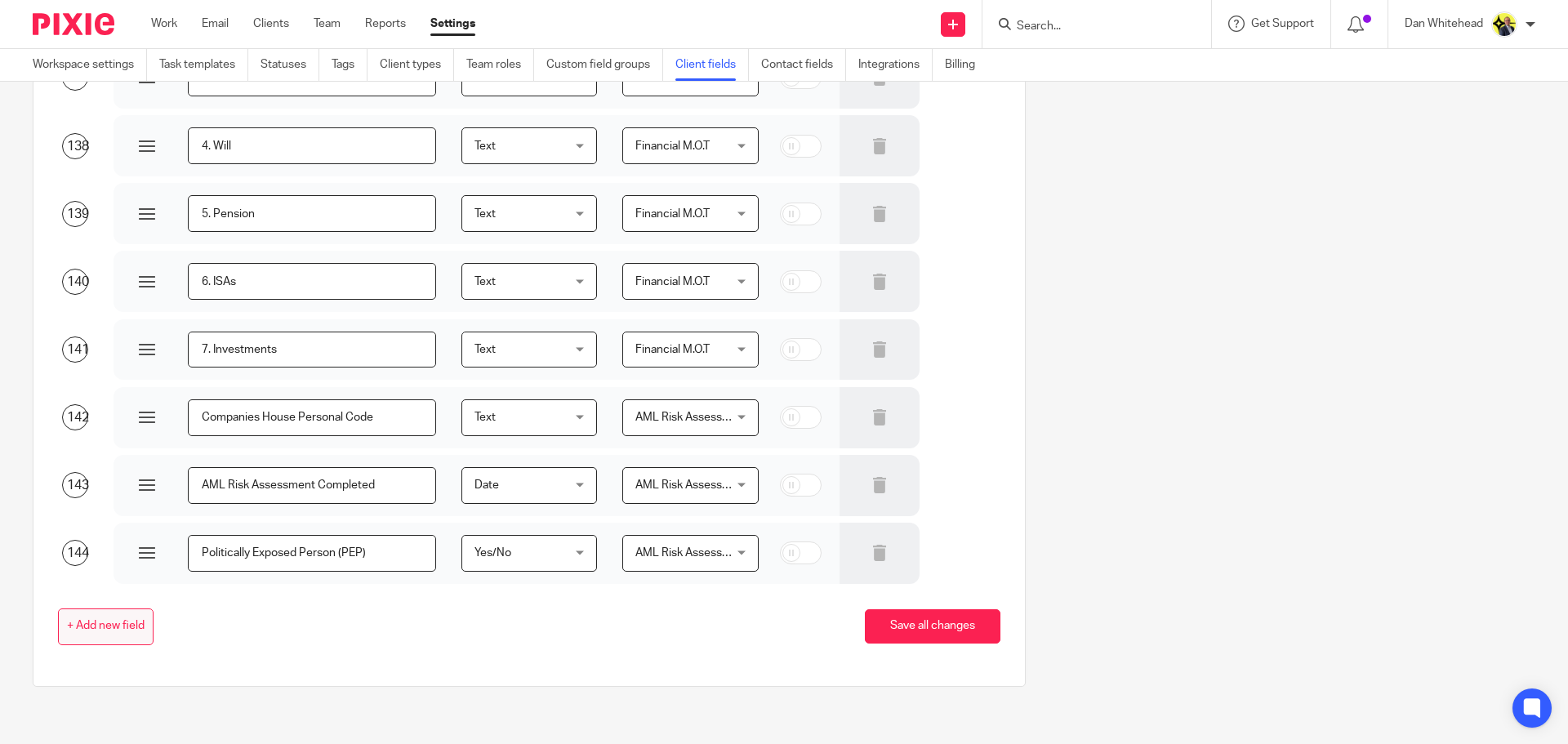 click on "+ Add new field" at bounding box center (105, 626) 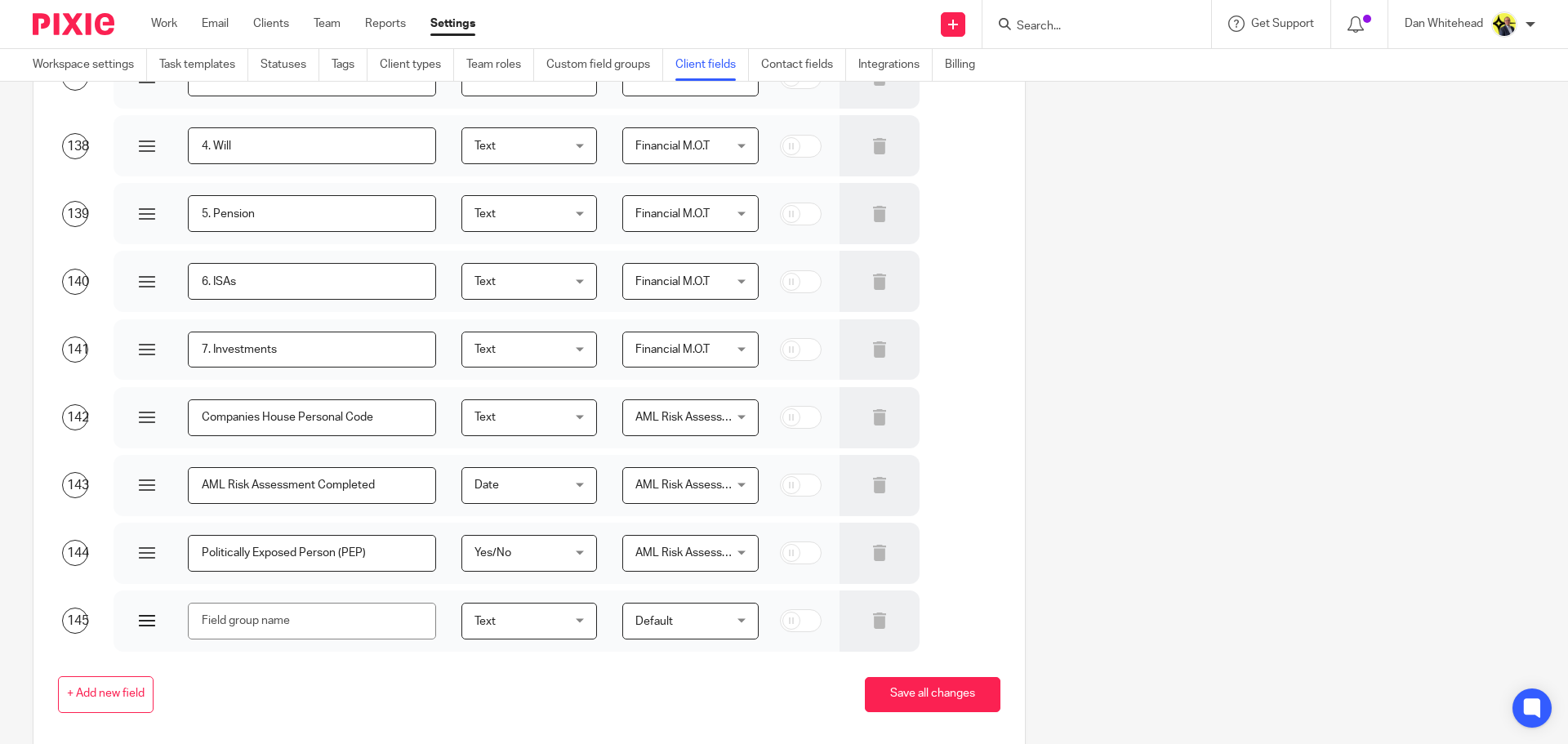 click at bounding box center (312, 621) 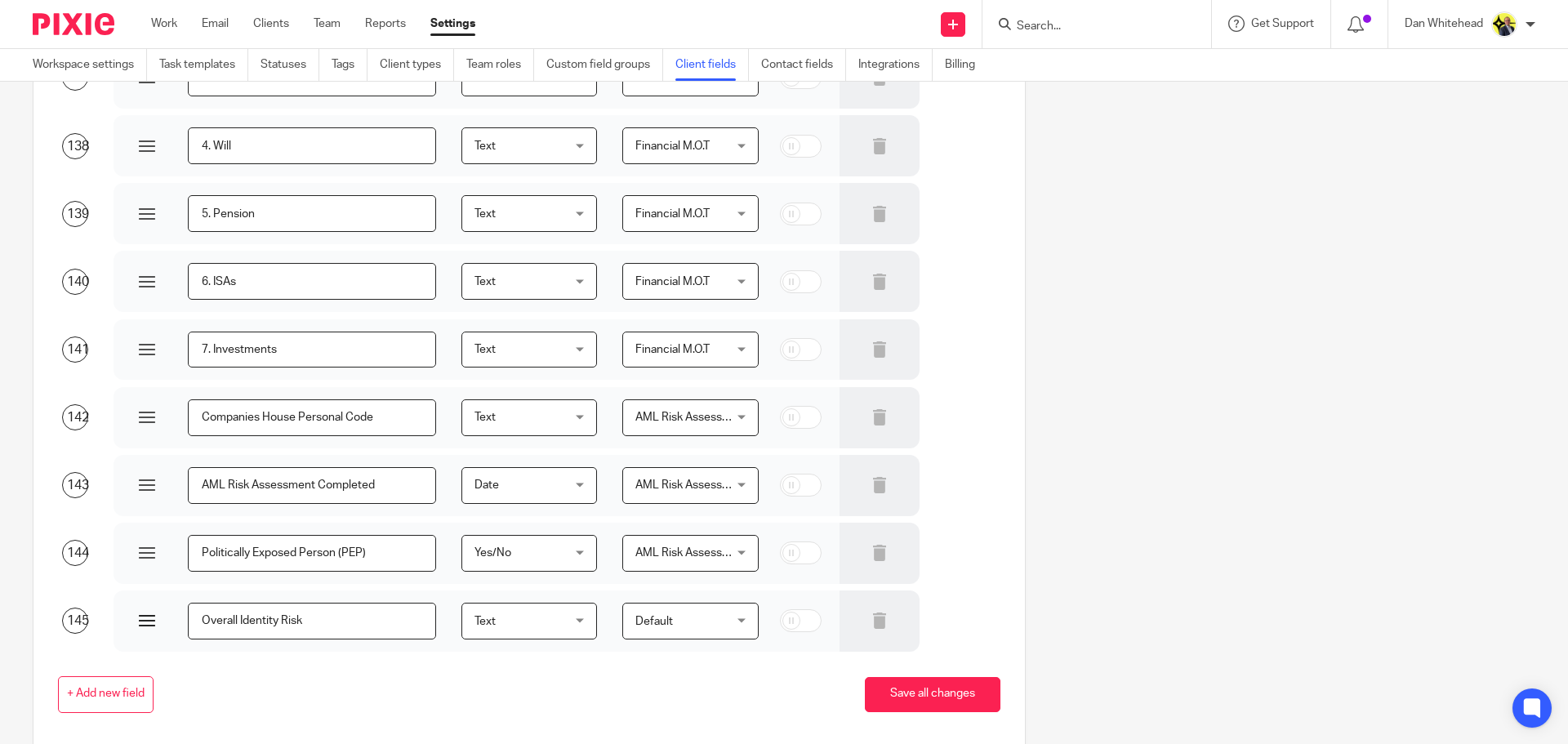 click on "Overall Identity Risk" at bounding box center [312, 621] 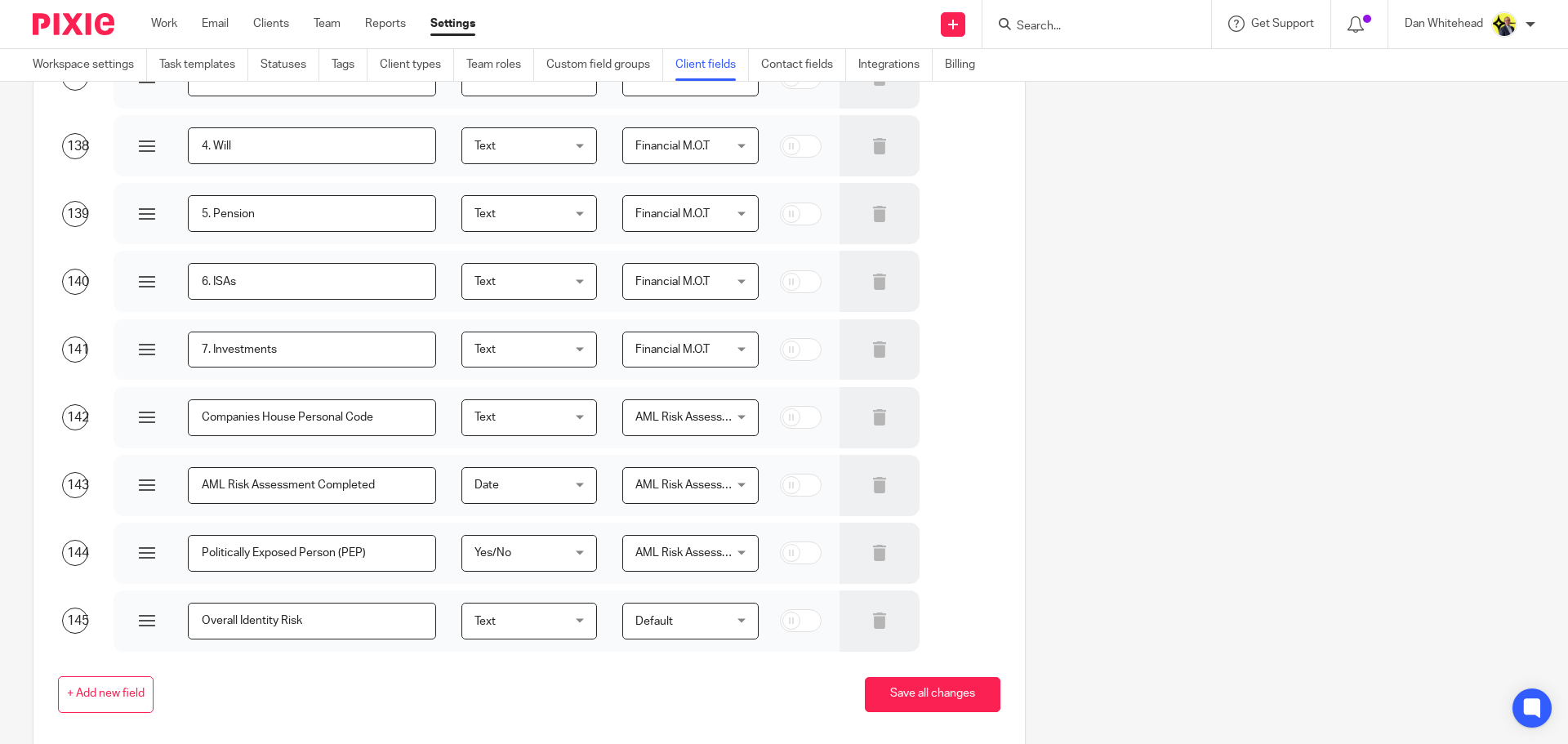 type on "Overall Identity Risk" 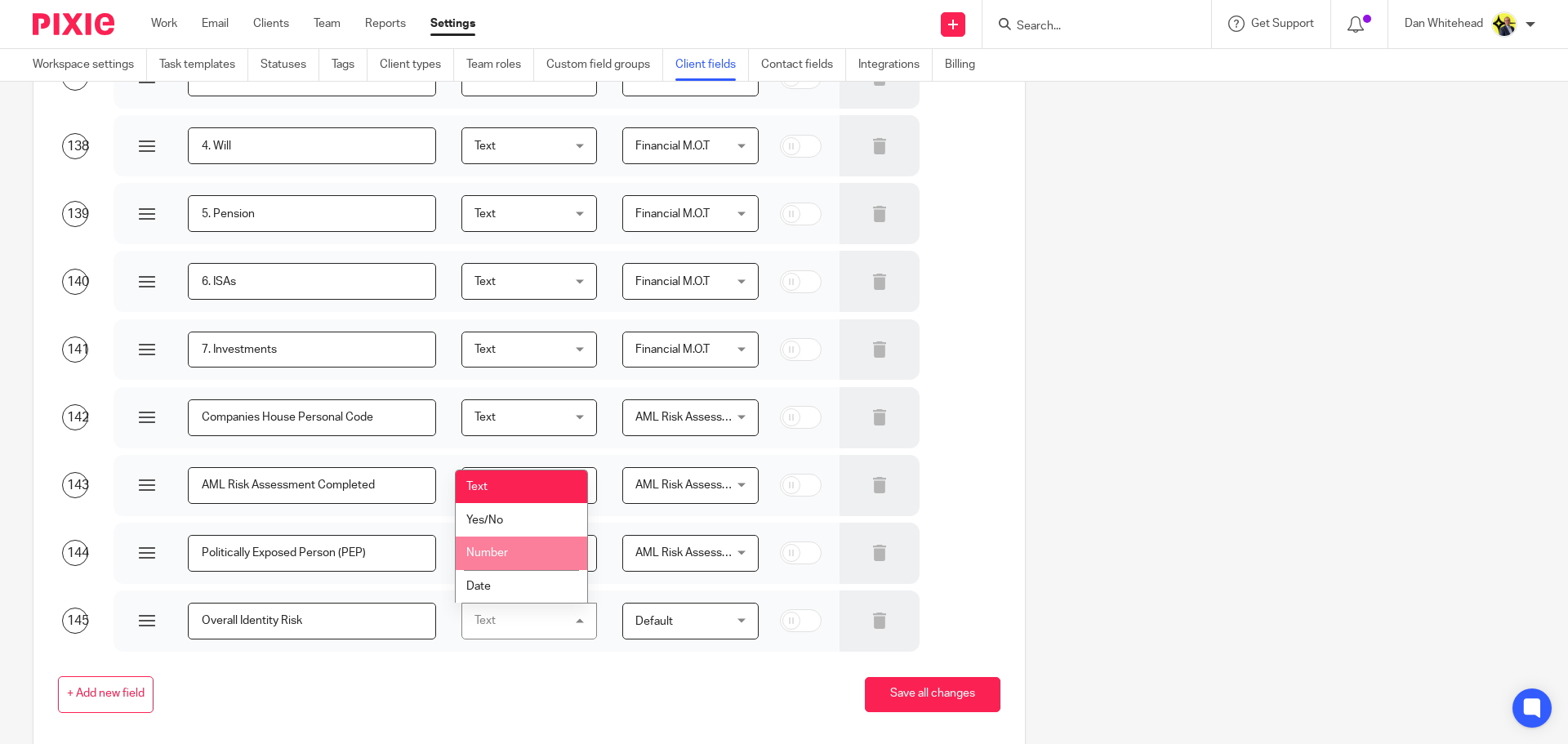 click on "Default" at bounding box center (684, 621) 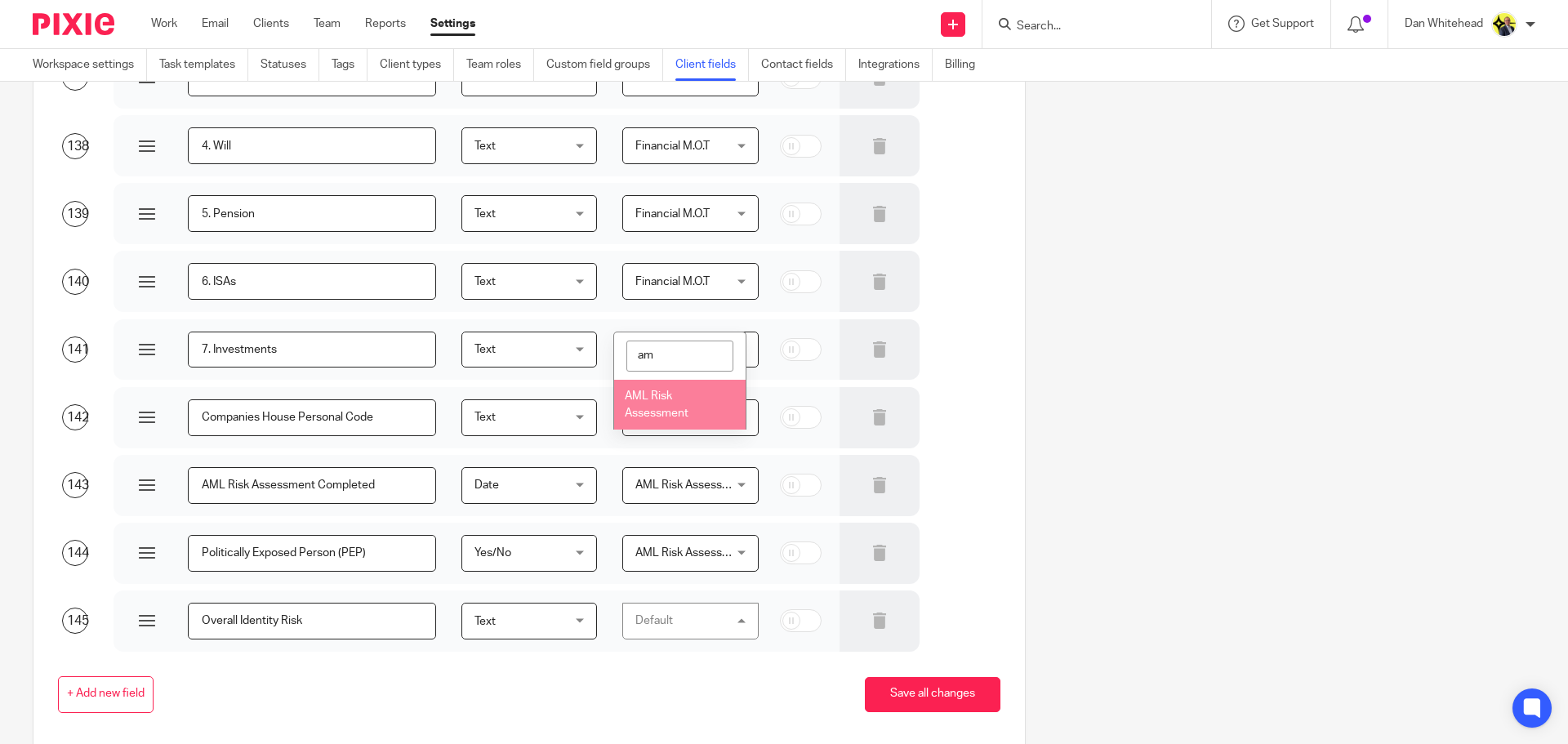 type on "am" 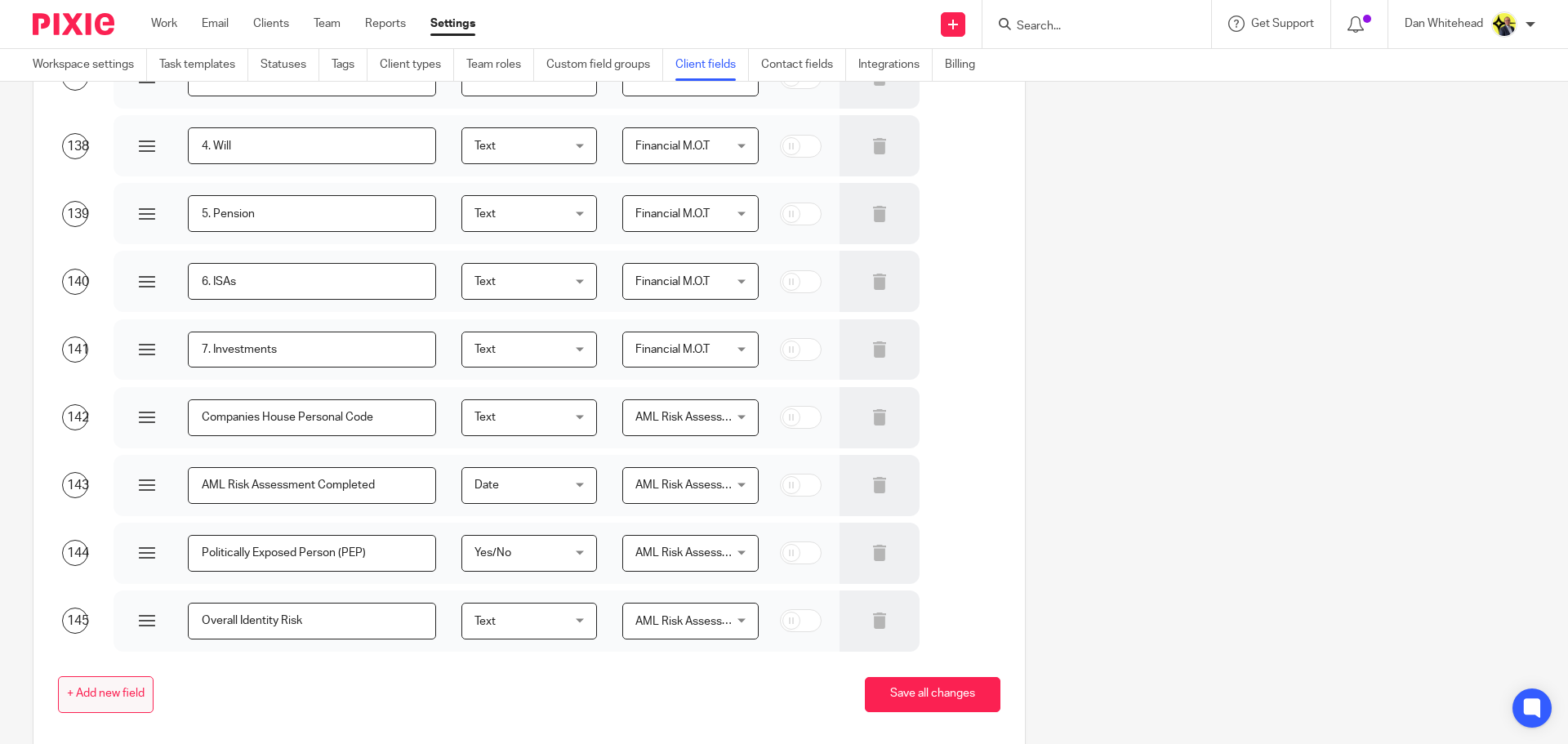 click on "+ Add new field" at bounding box center [105, 694] 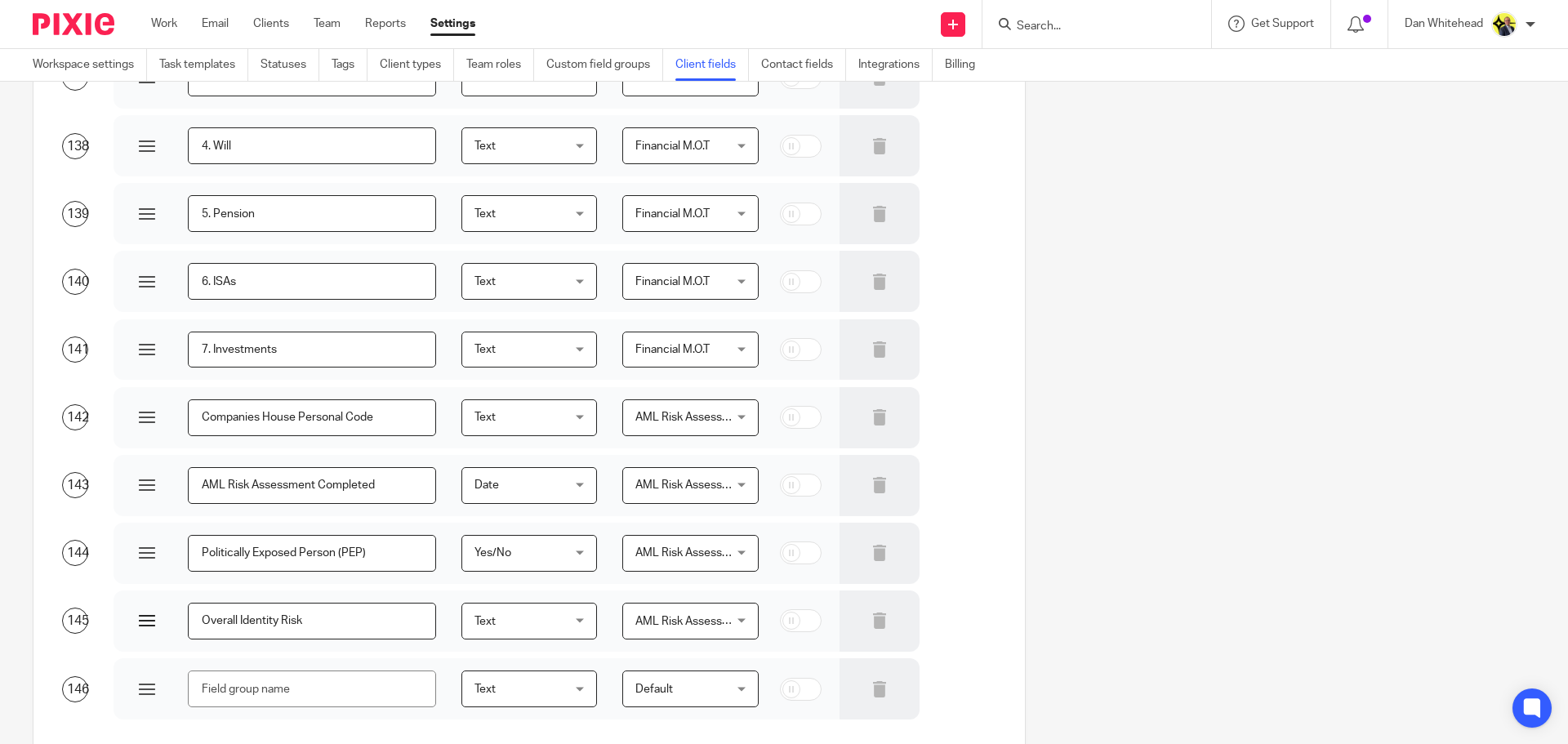 drag, startPoint x: 309, startPoint y: 620, endPoint x: 198, endPoint y: 622, distance: 111.01802 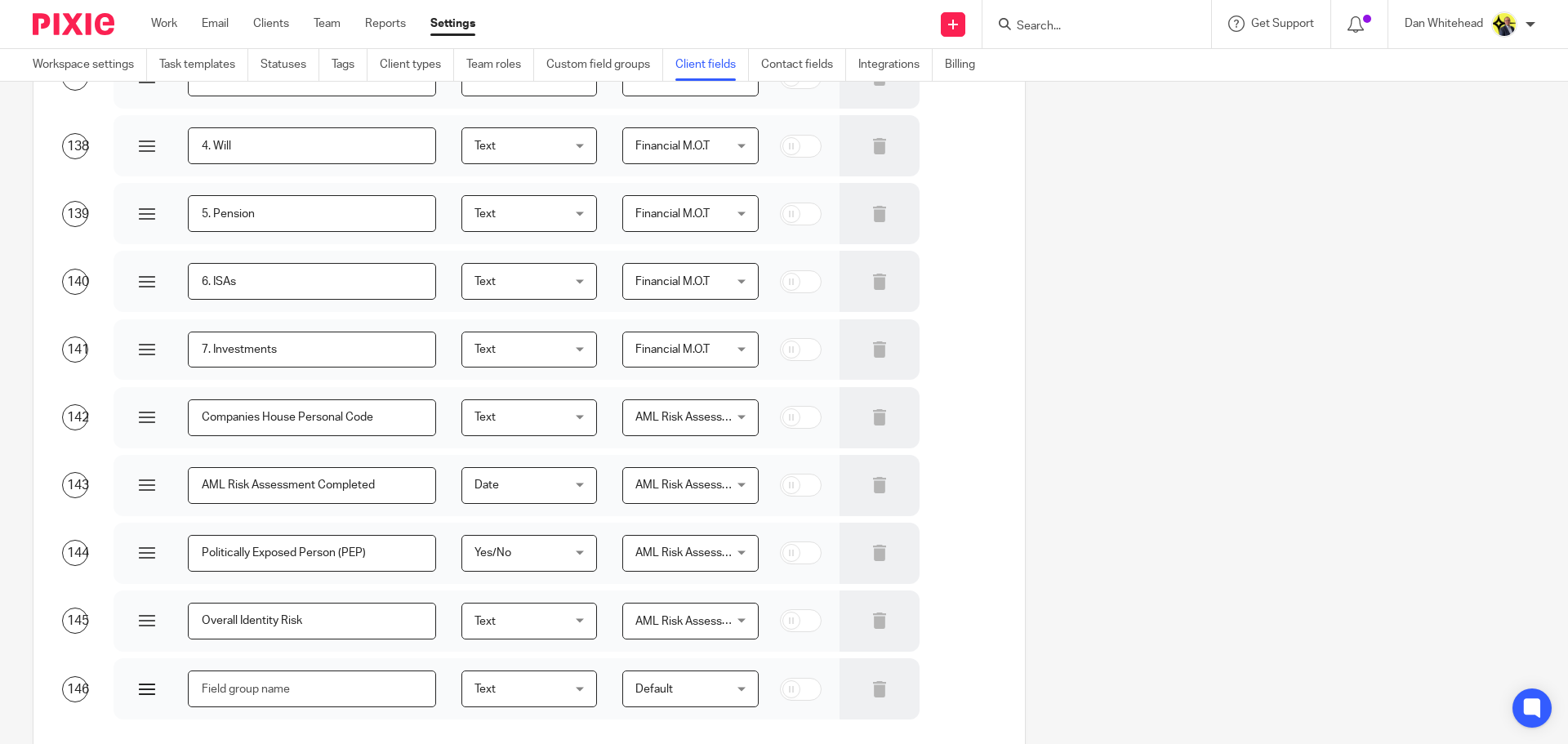click at bounding box center [312, 688] 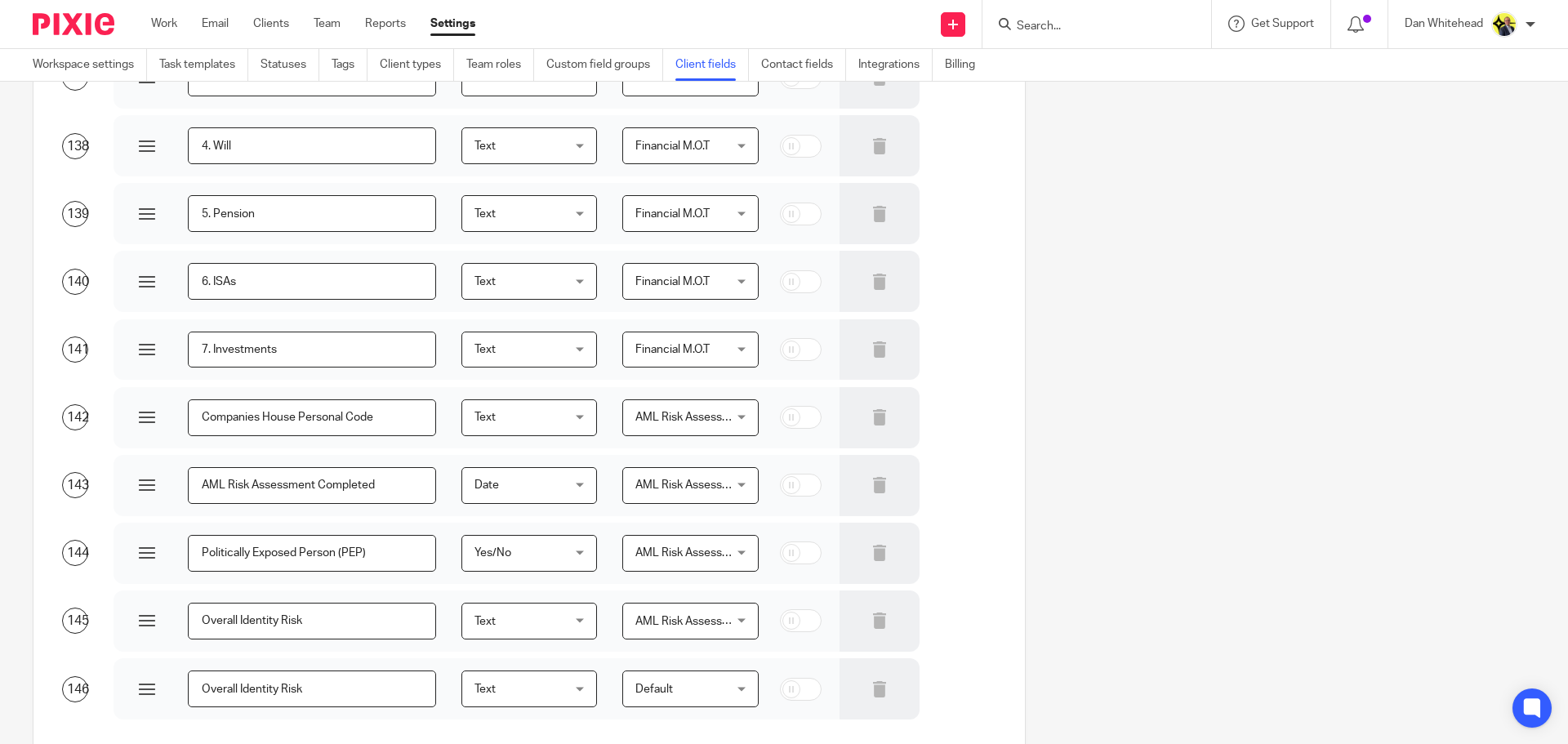 type on "Overall Identity Risk" 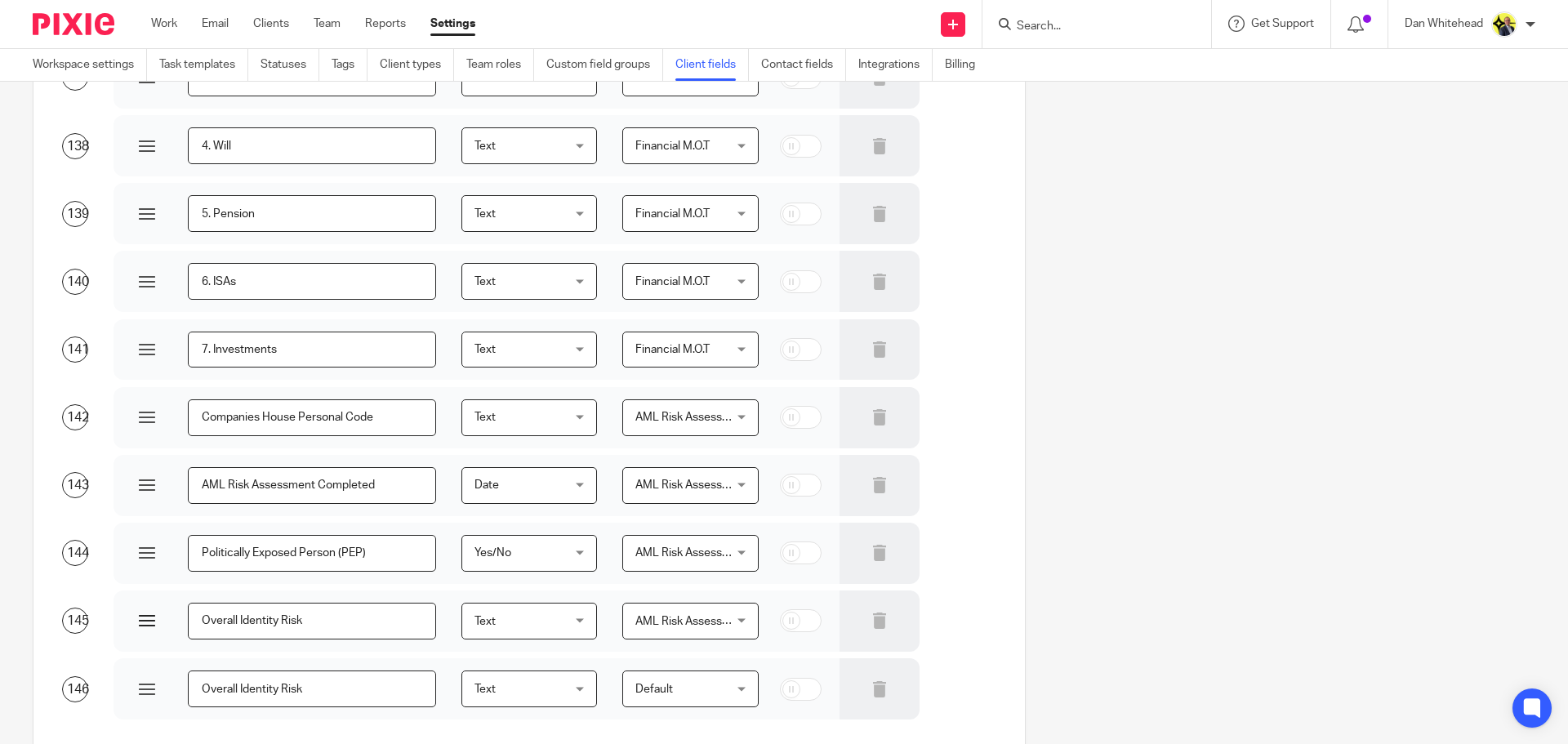 click on "Overall Identity Risk" at bounding box center (312, 621) 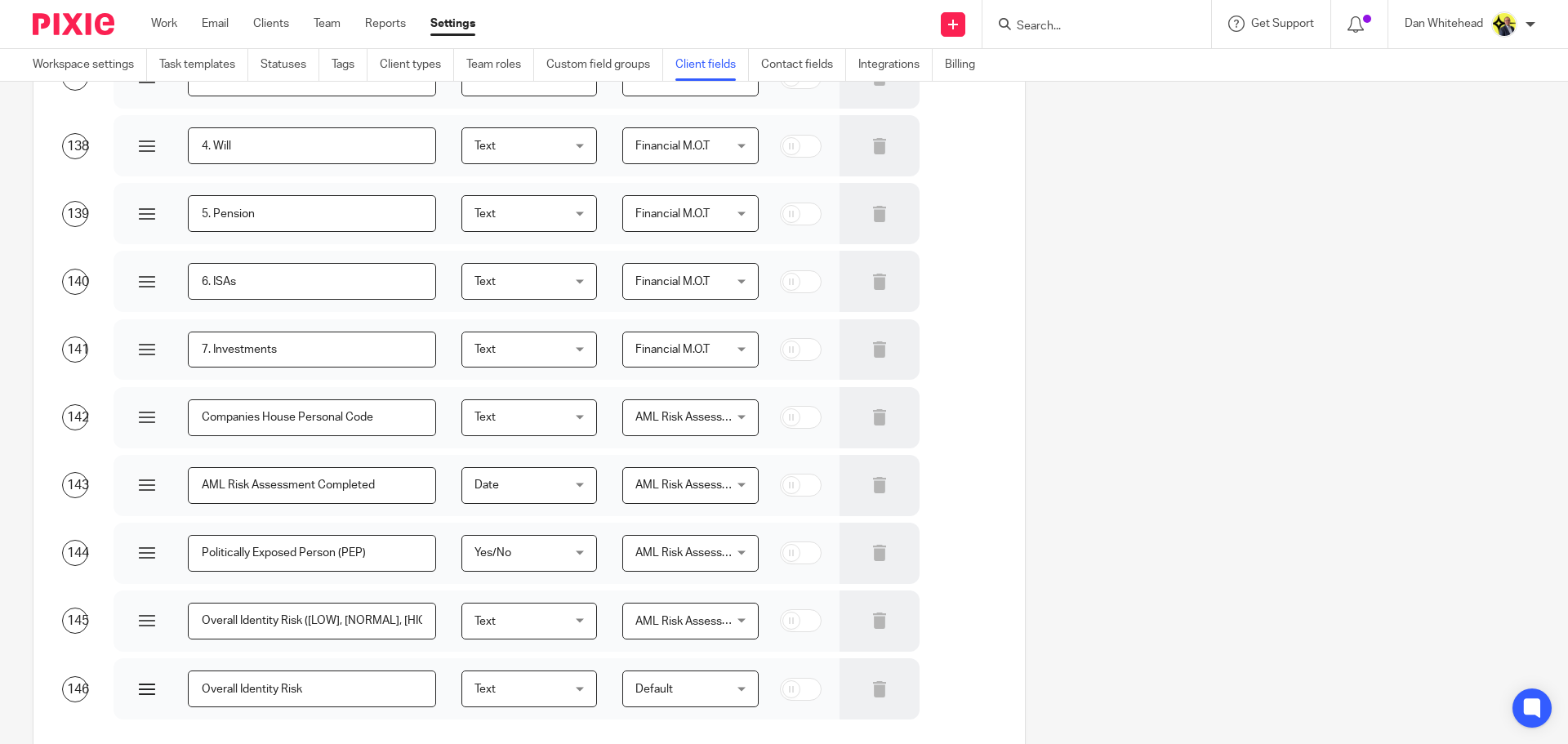 type on "Overall Identity Risk (Low, Normal, High)" 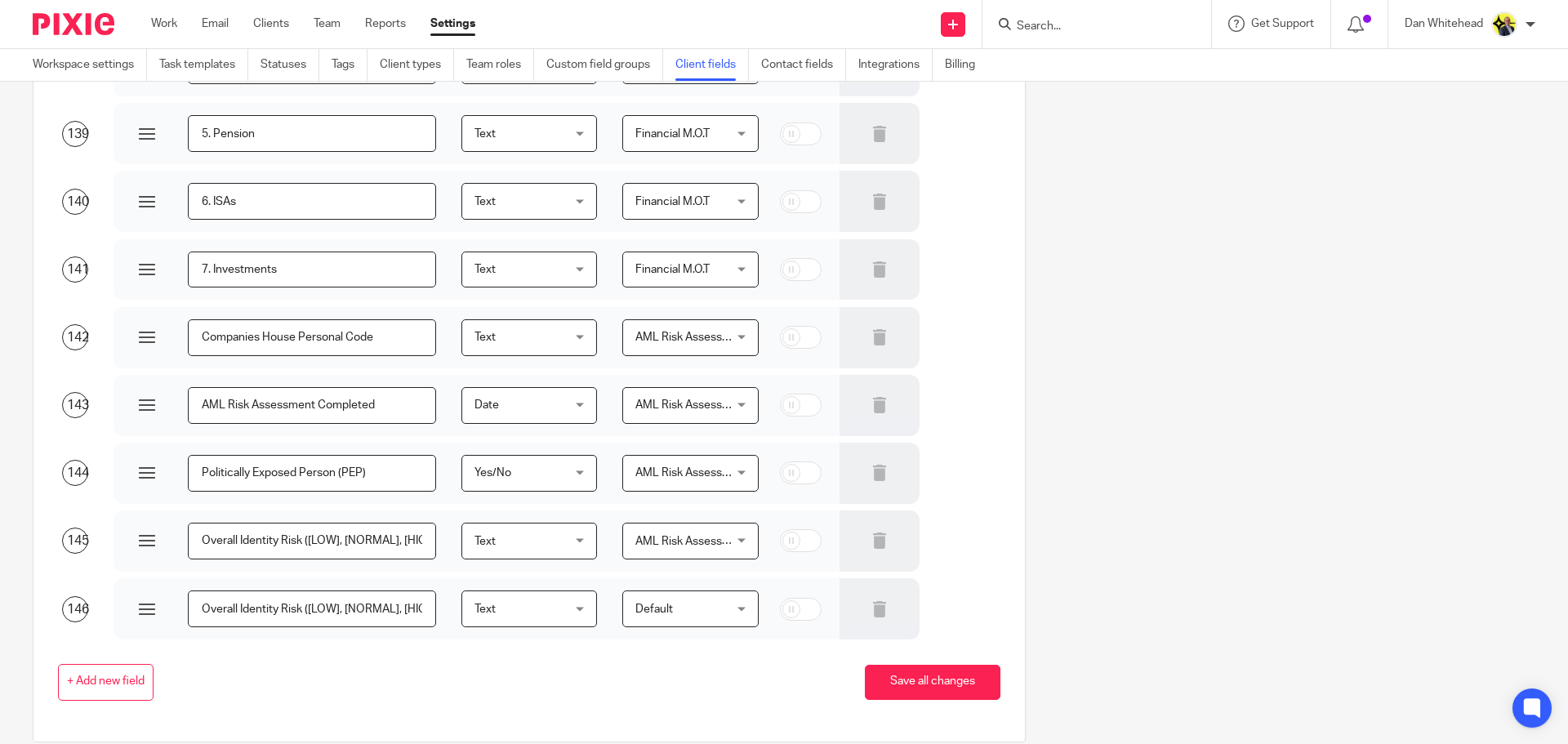 scroll, scrollTop: 9532, scrollLeft: 0, axis: vertical 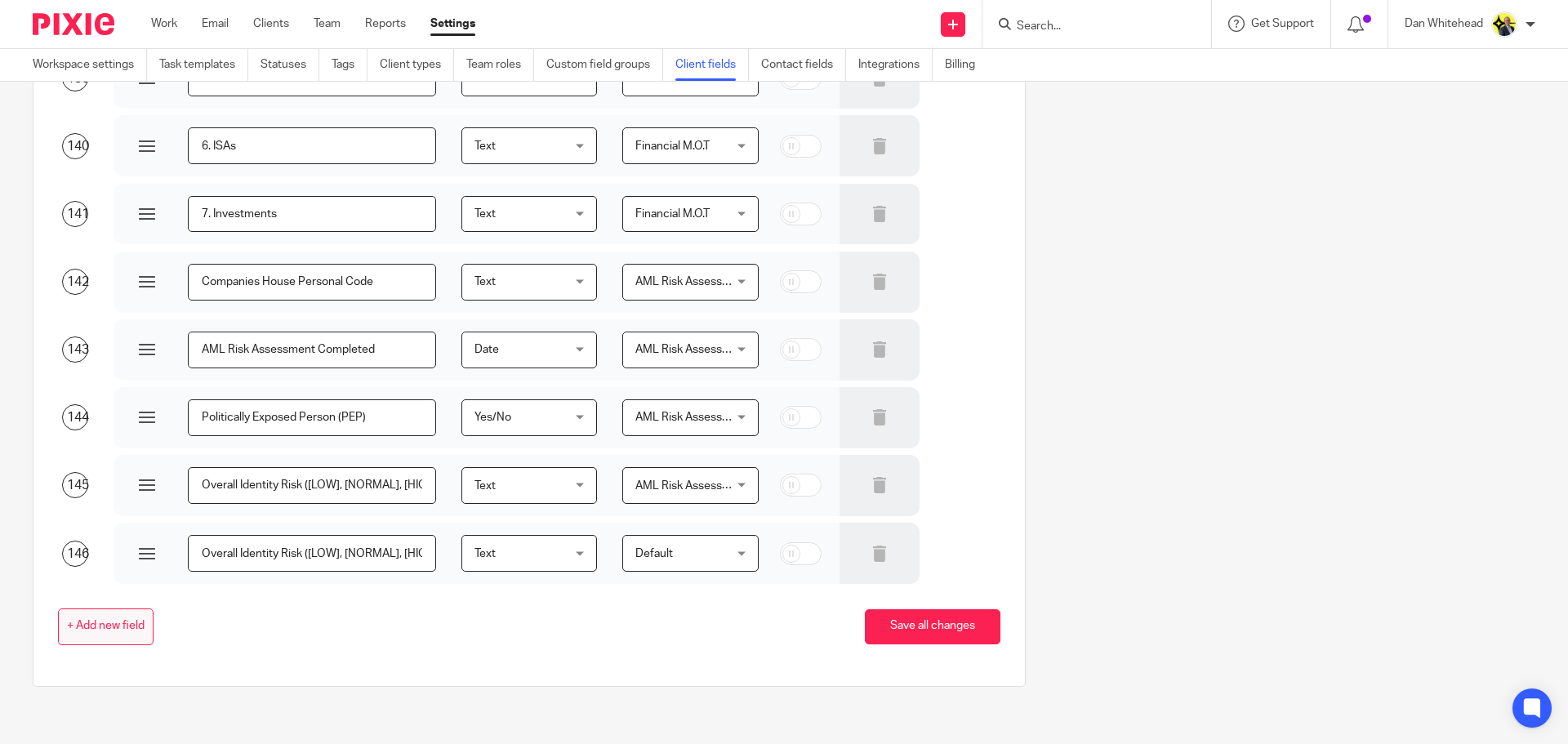 type on "Overall Identity Risk (Low, Normal, High)" 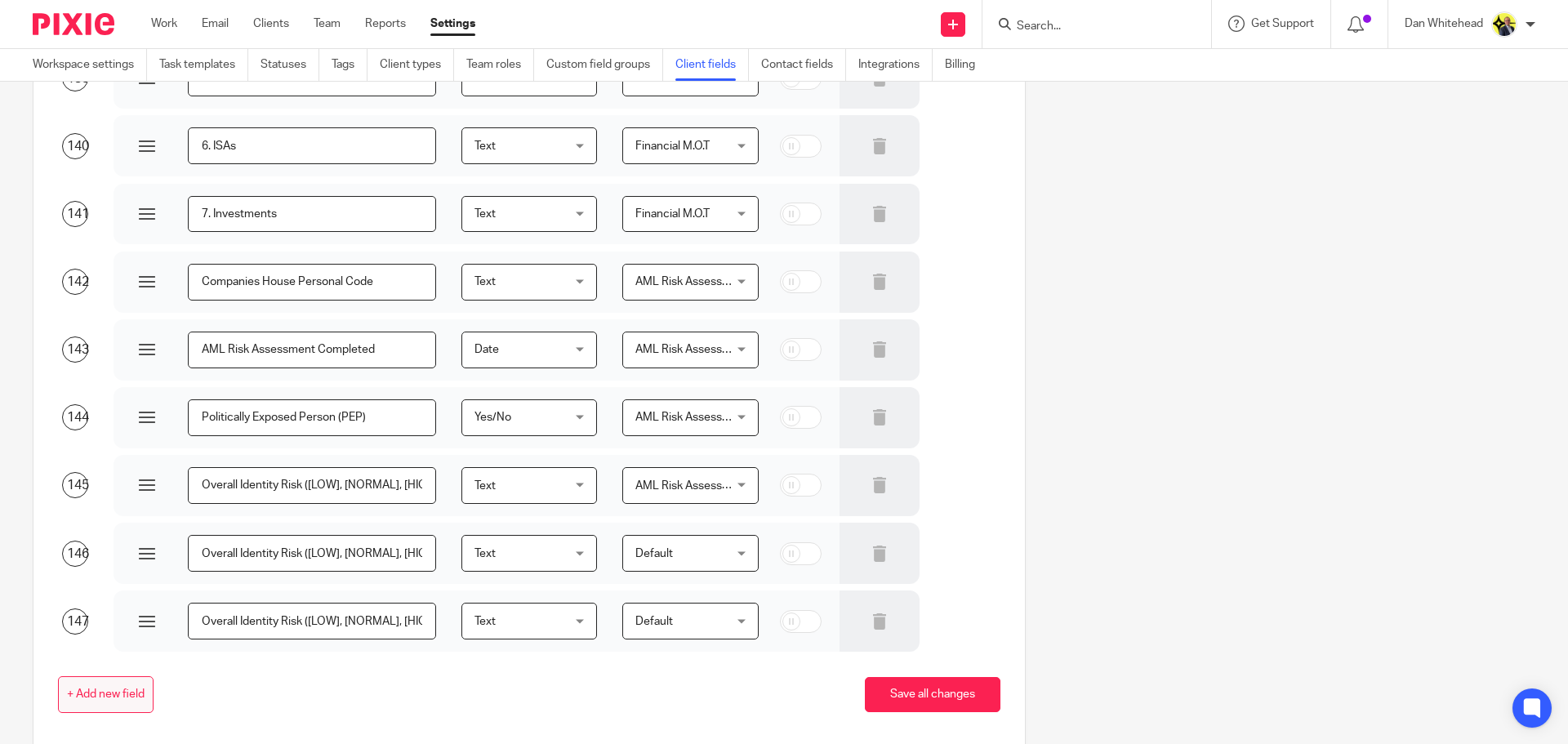 type on "Overall Identity Risk (Low, Normal, High)" 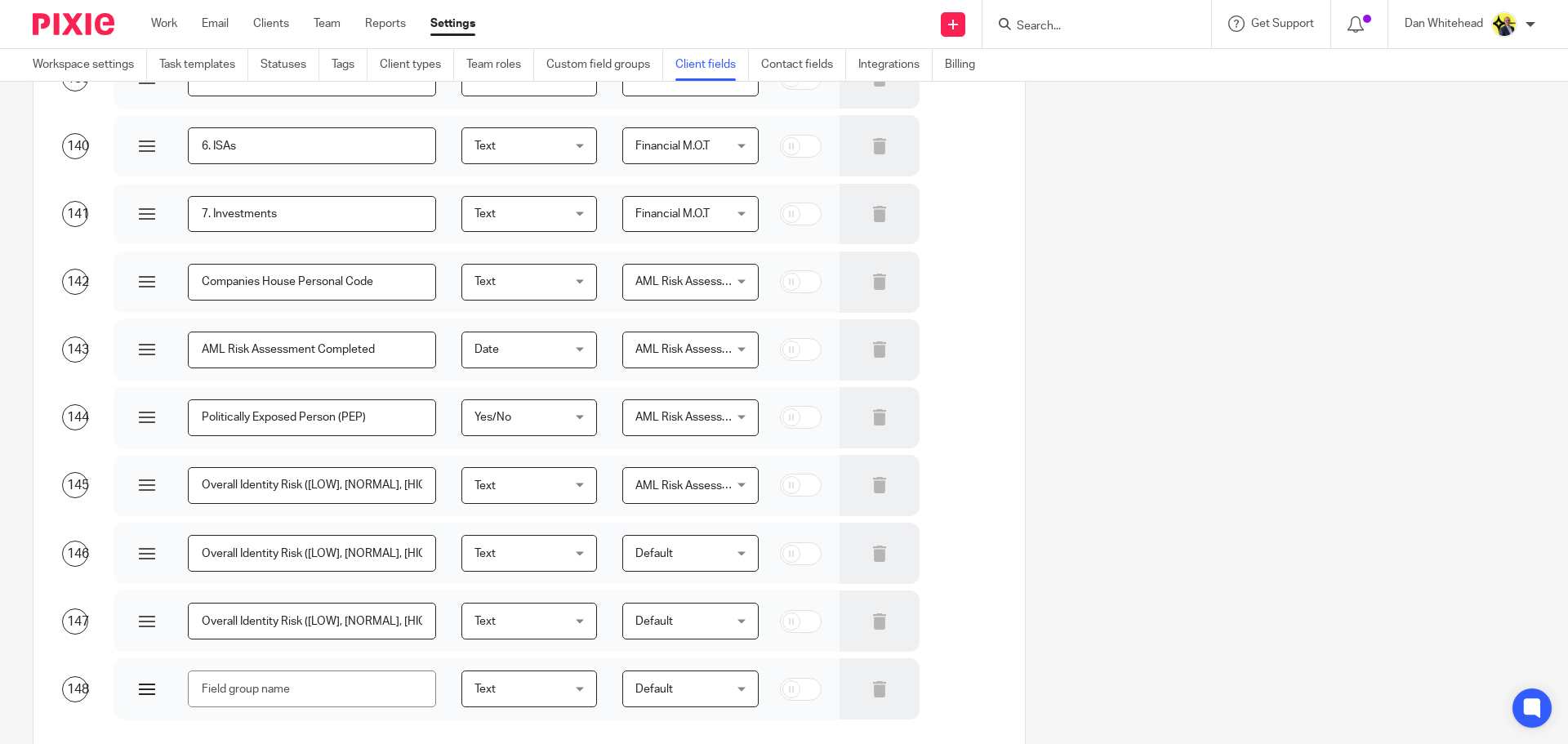 click at bounding box center [312, 688] 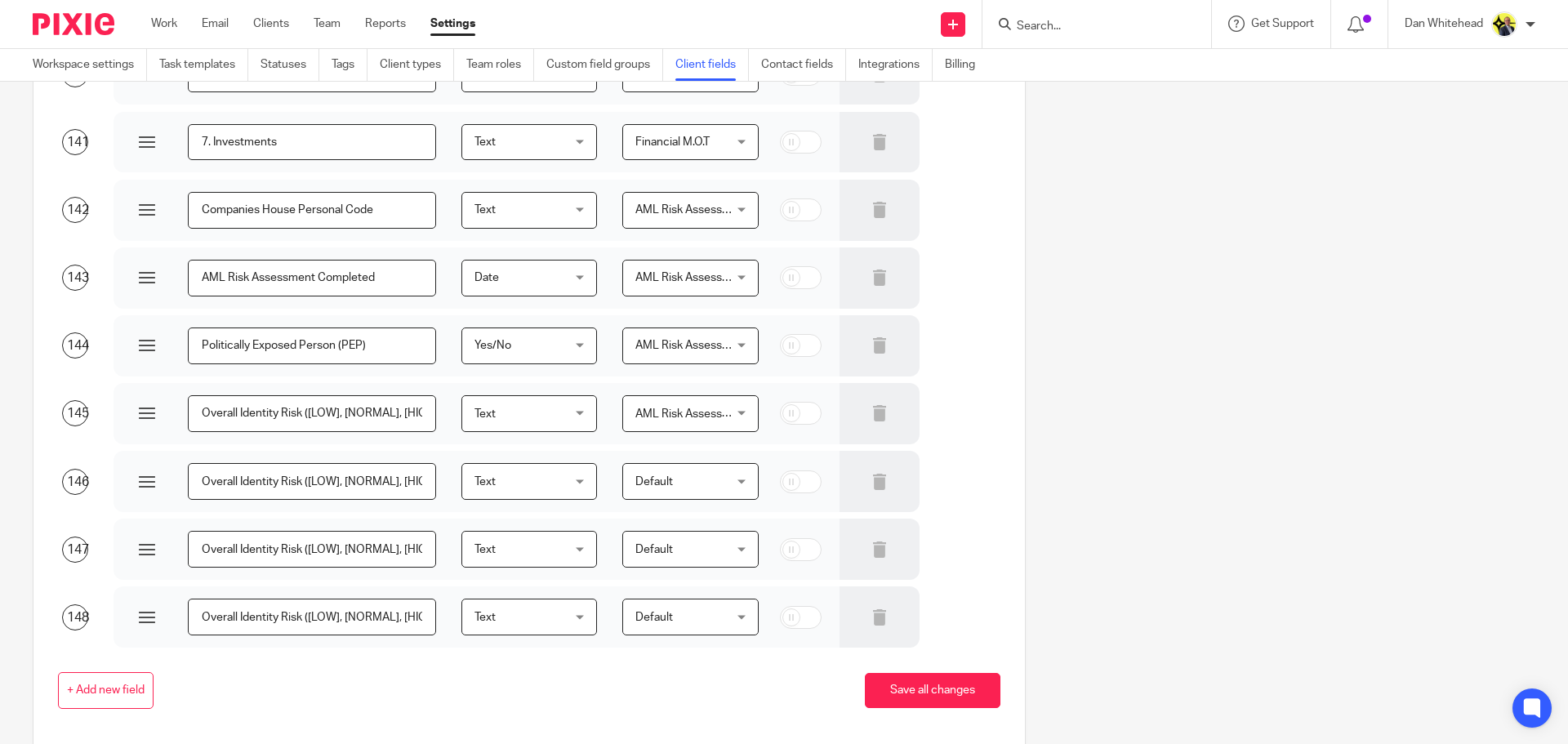 scroll, scrollTop: 9667, scrollLeft: 0, axis: vertical 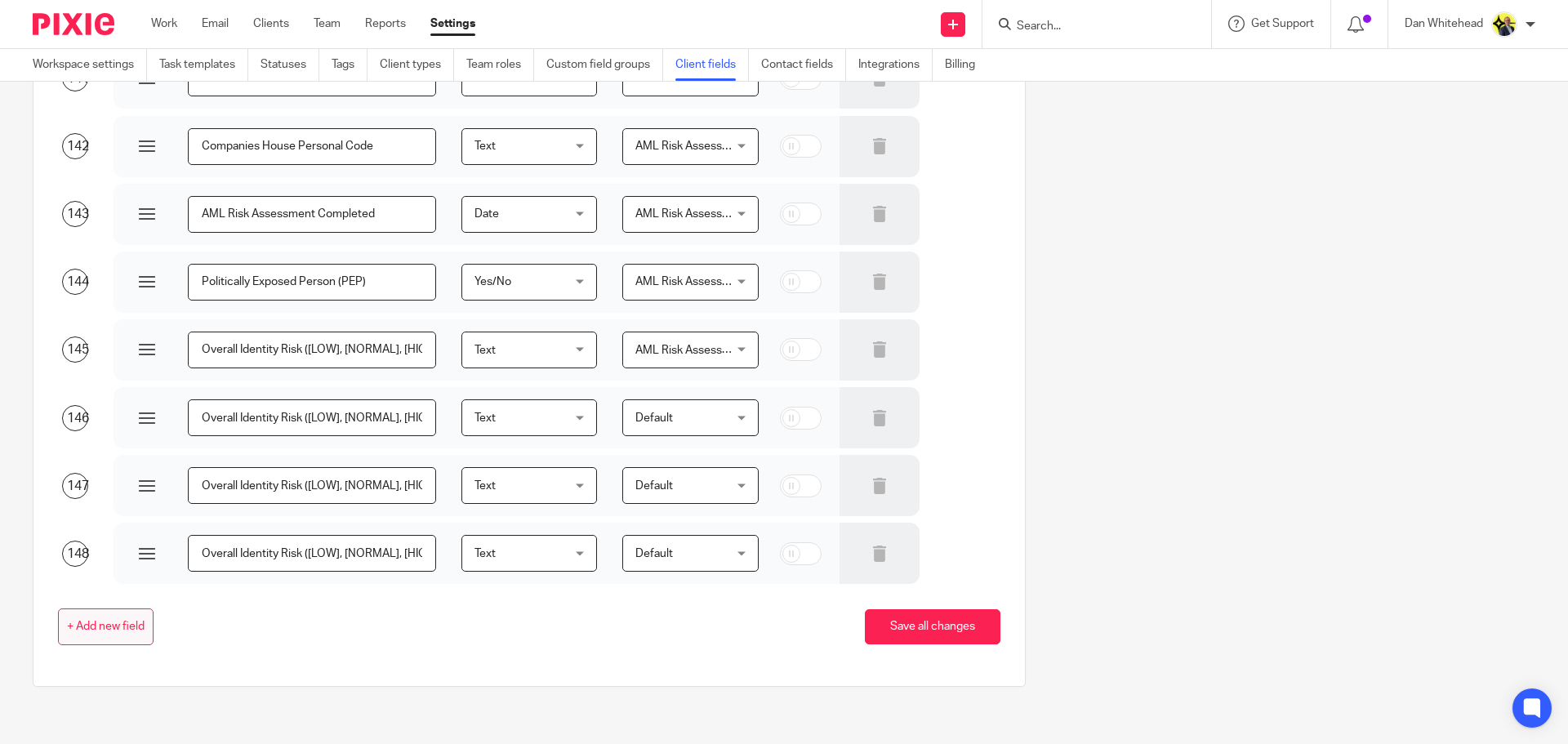 type on "Overall Identity Risk (Low, Normal, High)" 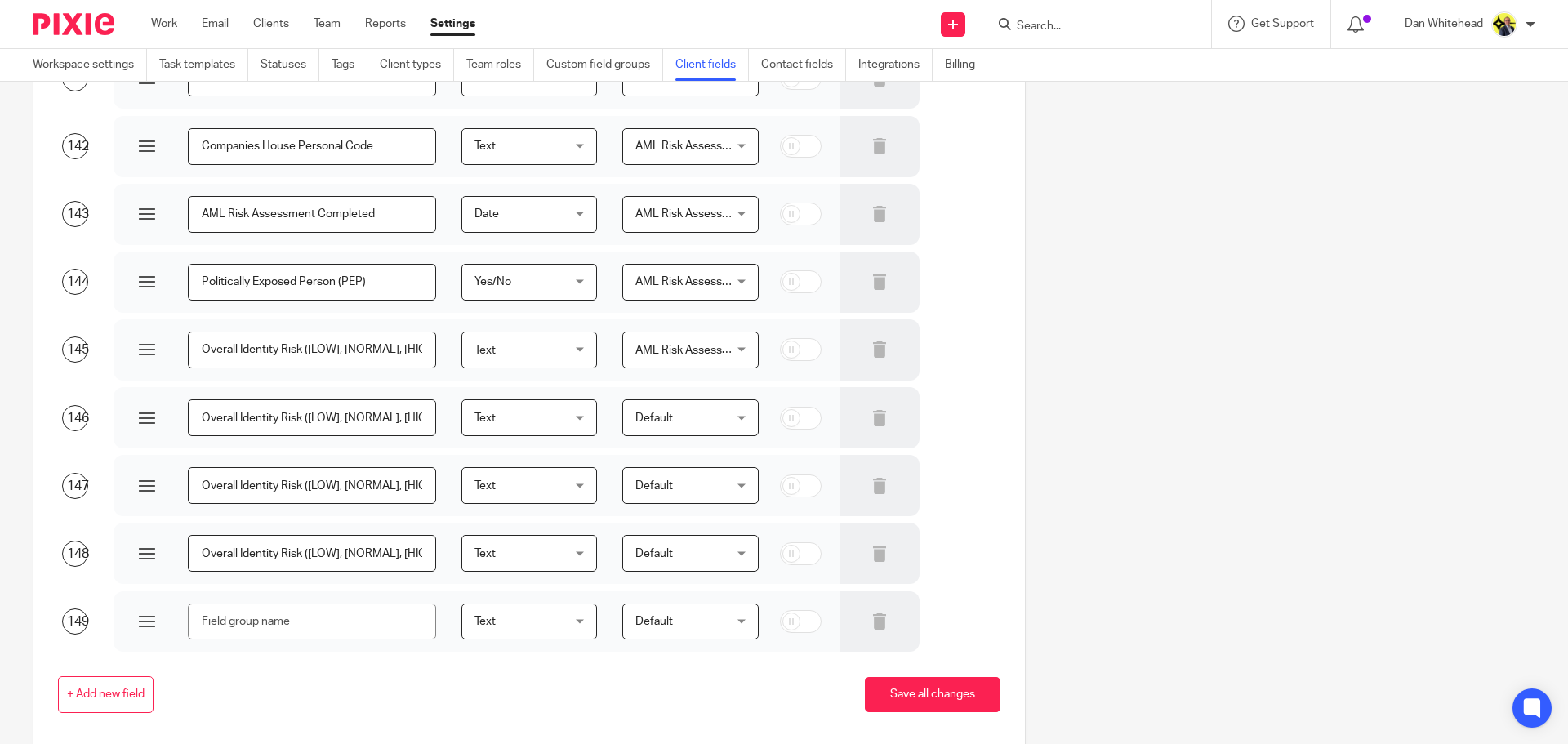click on "Default" at bounding box center (684, 417) 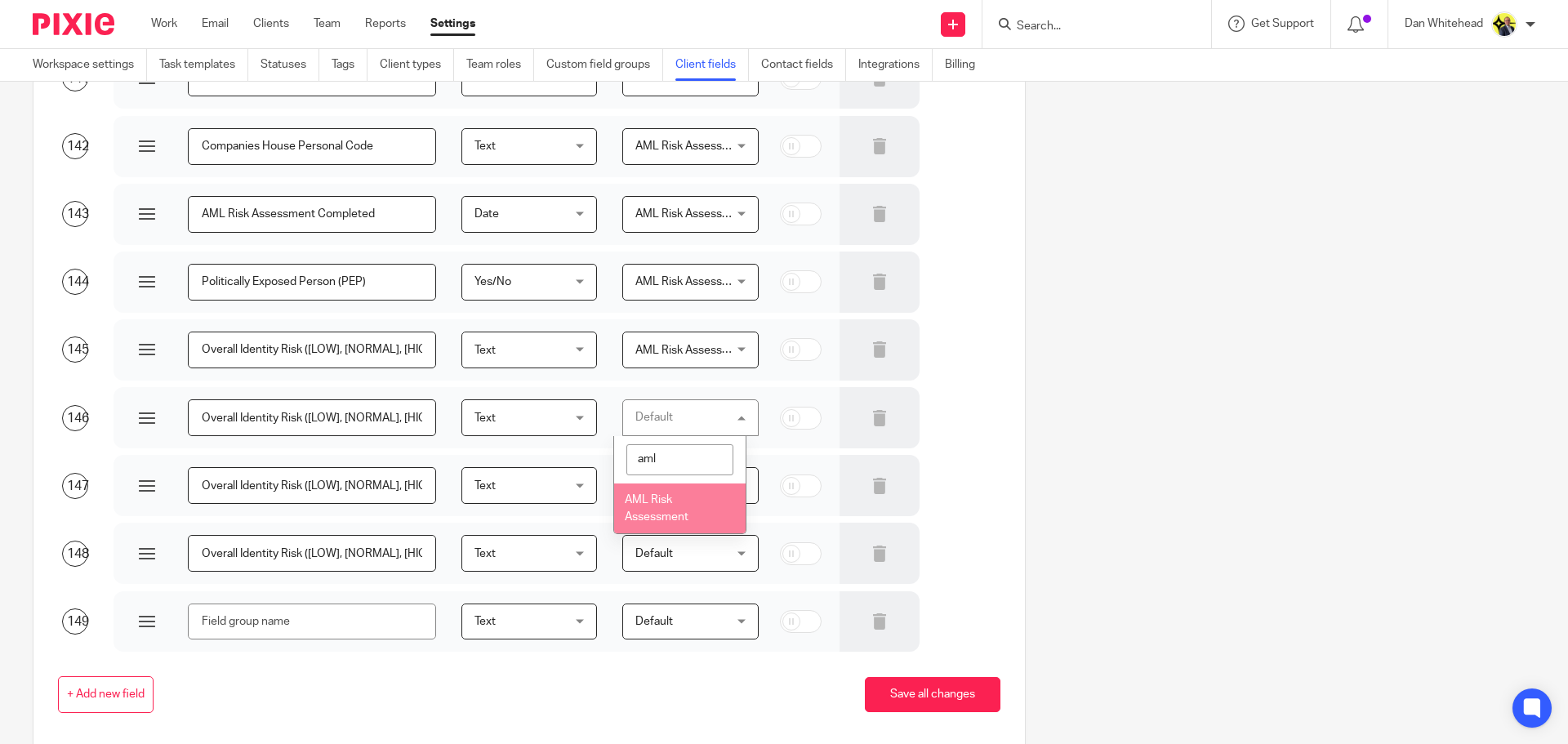 type on "aml" 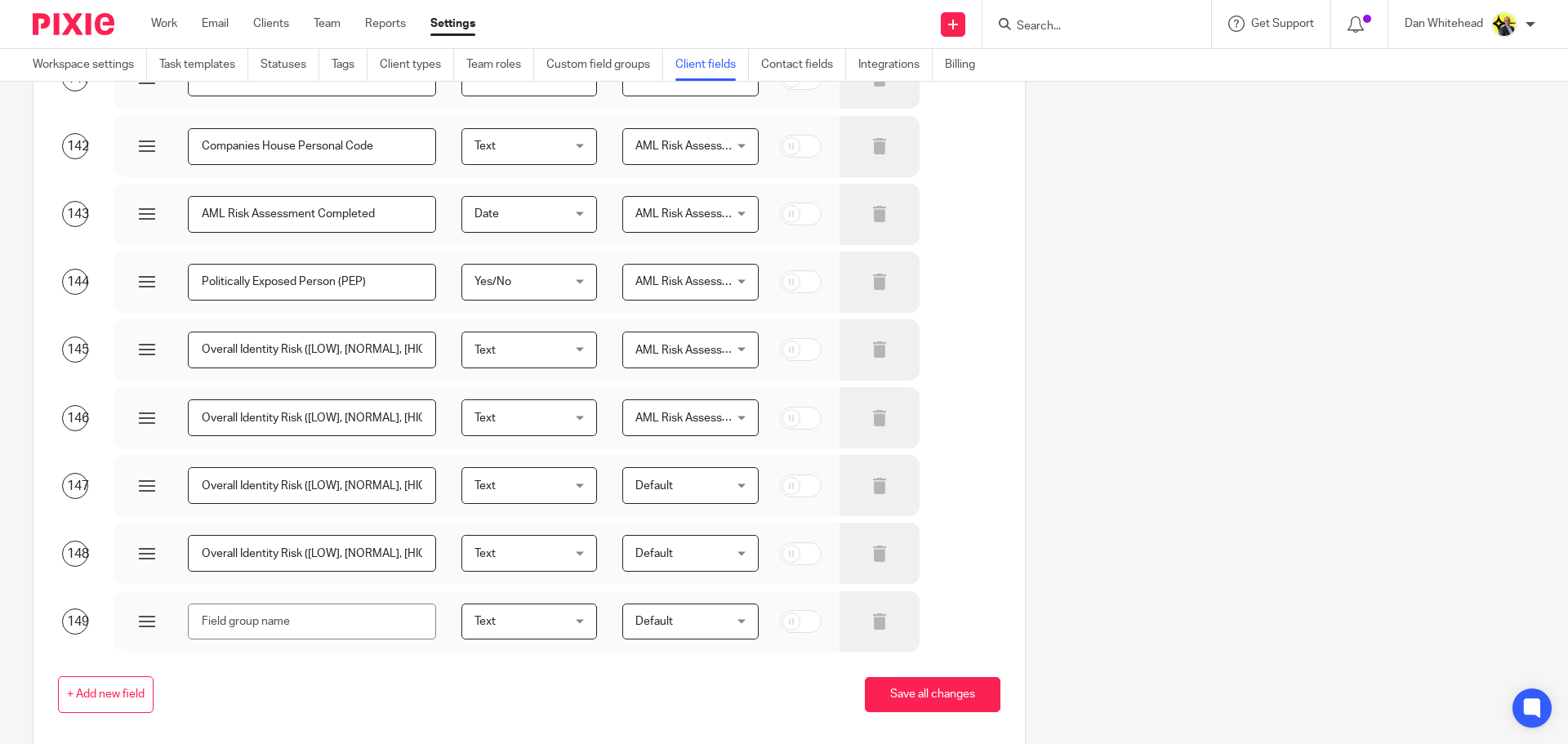 click on "Default" at bounding box center [684, 485] 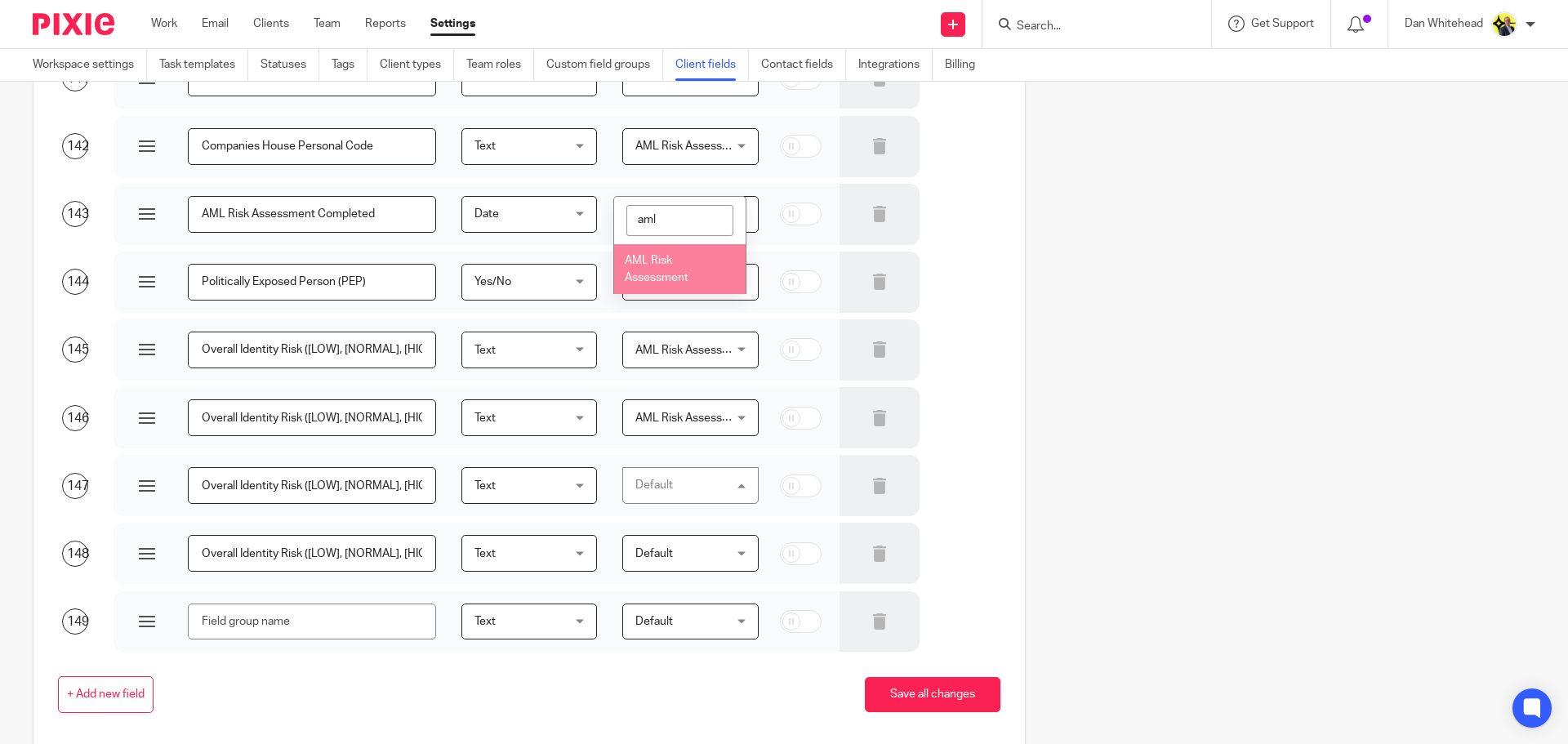 type on "aml" 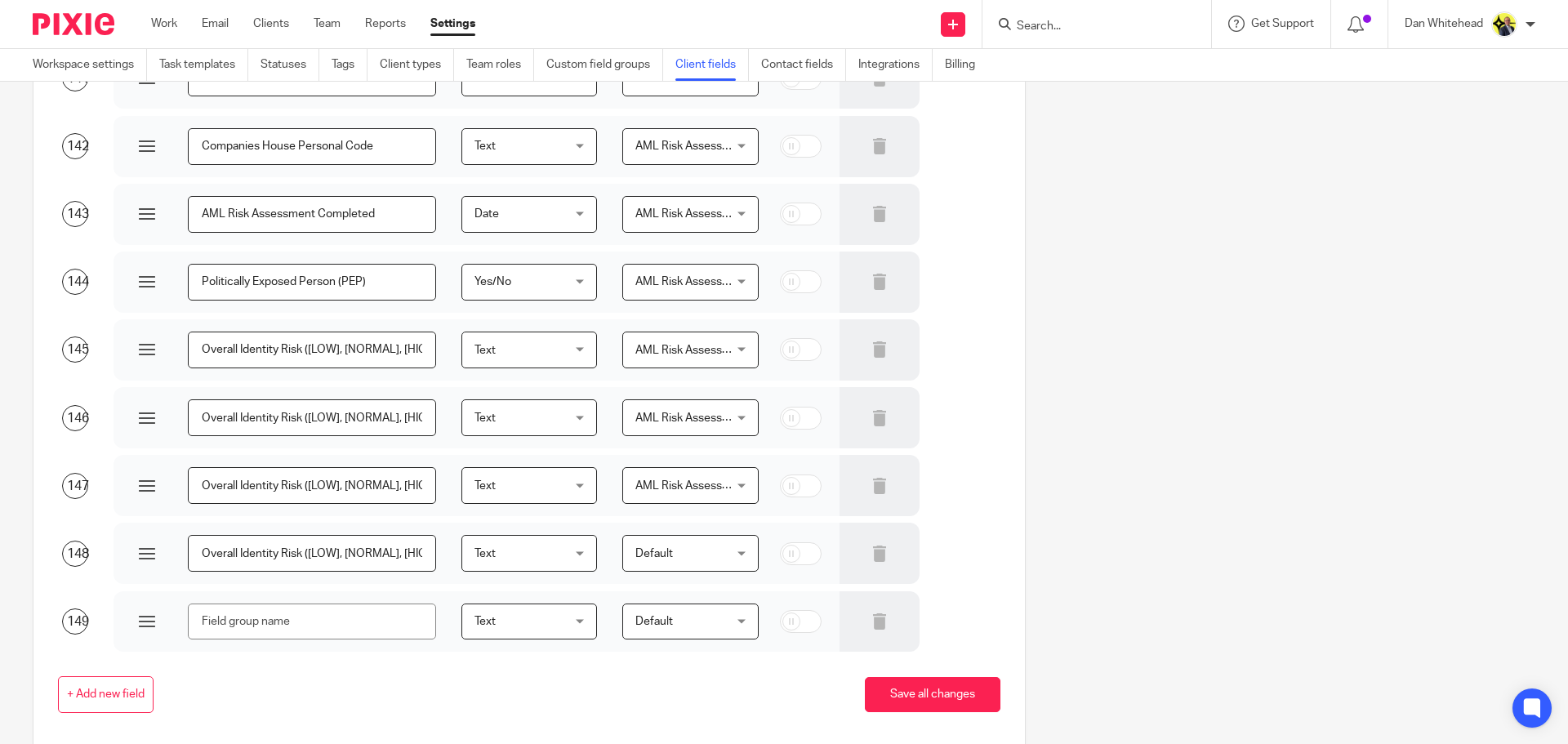 click on "Default" at bounding box center (684, 553) 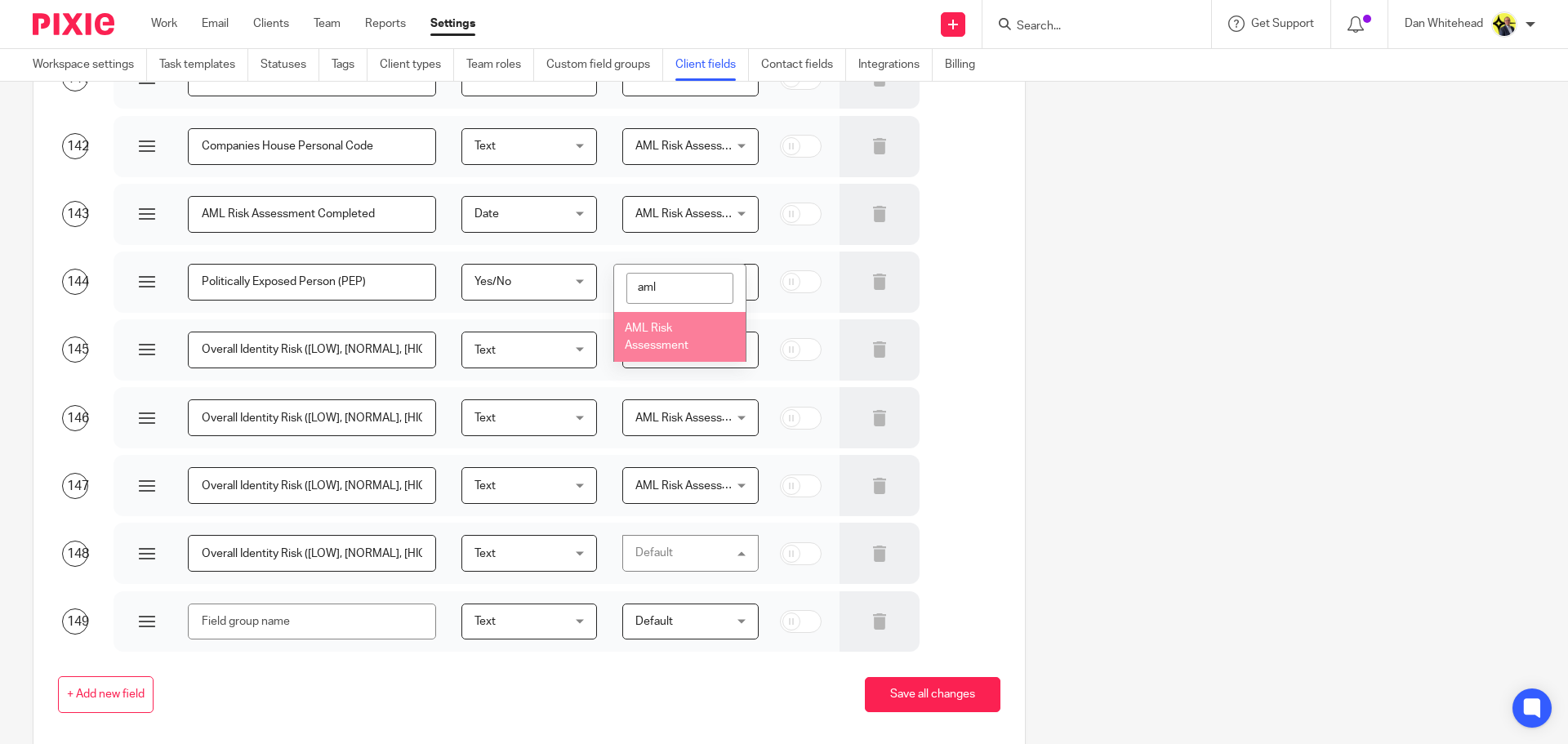 type on "aml" 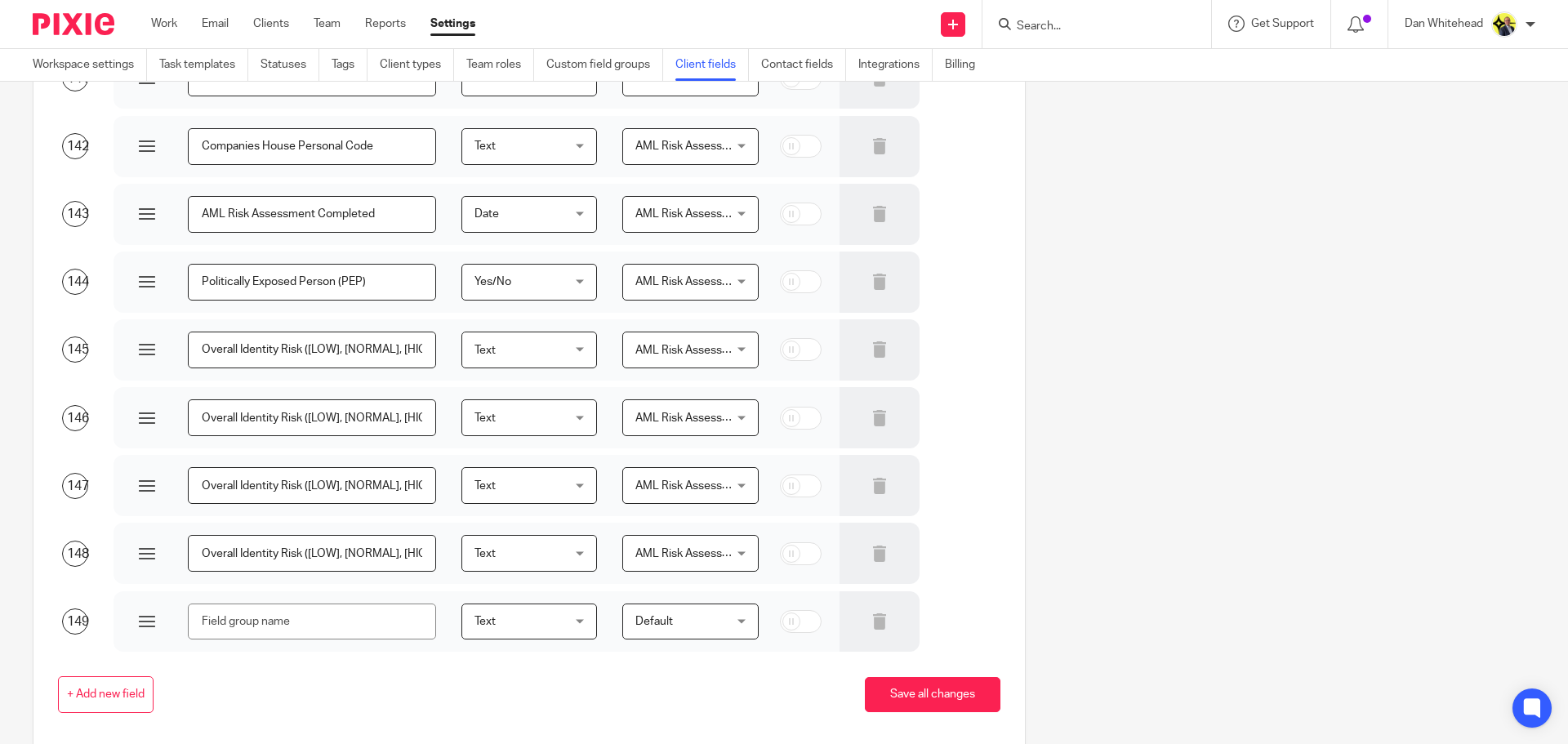 click on "Default" at bounding box center (684, 621) 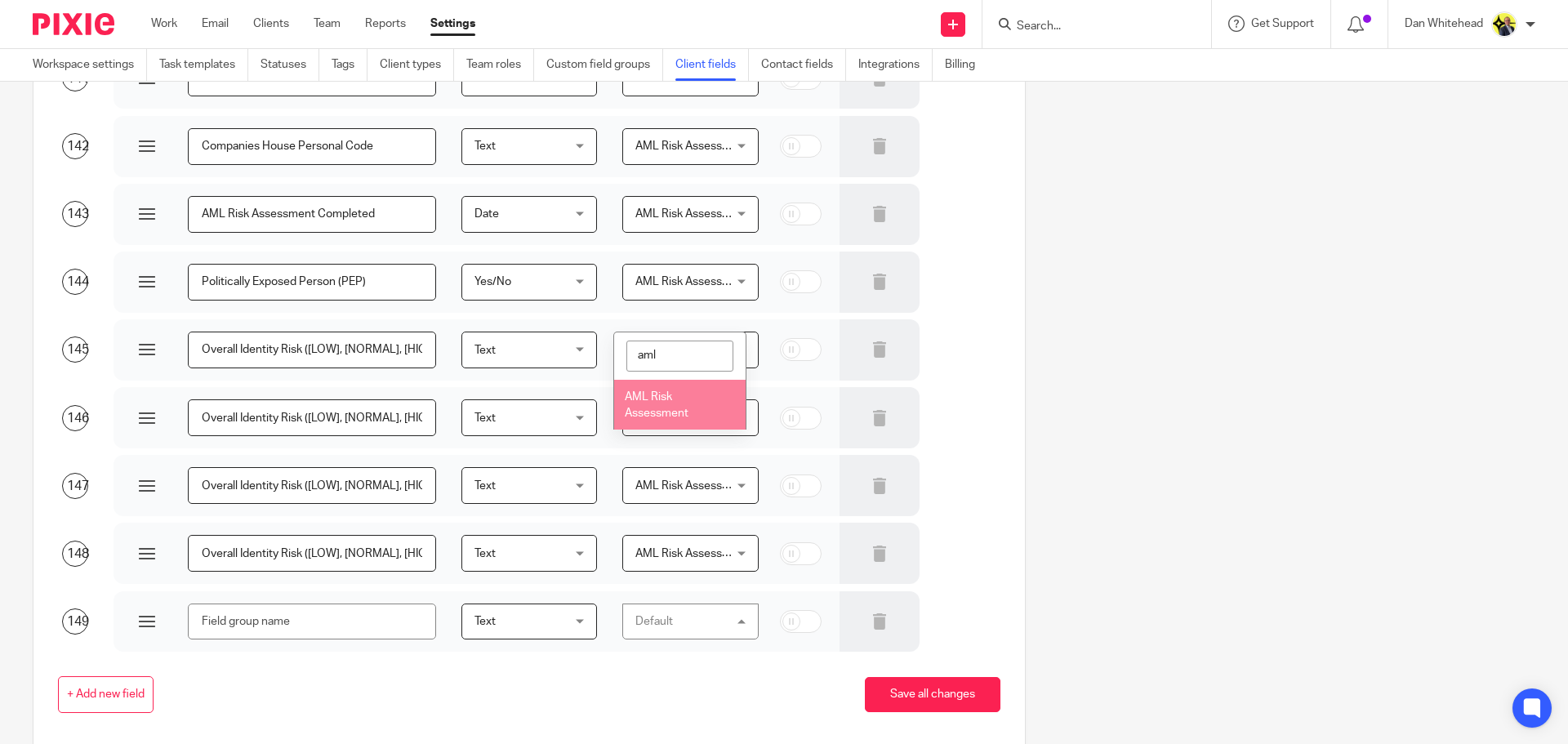 type on "aml" 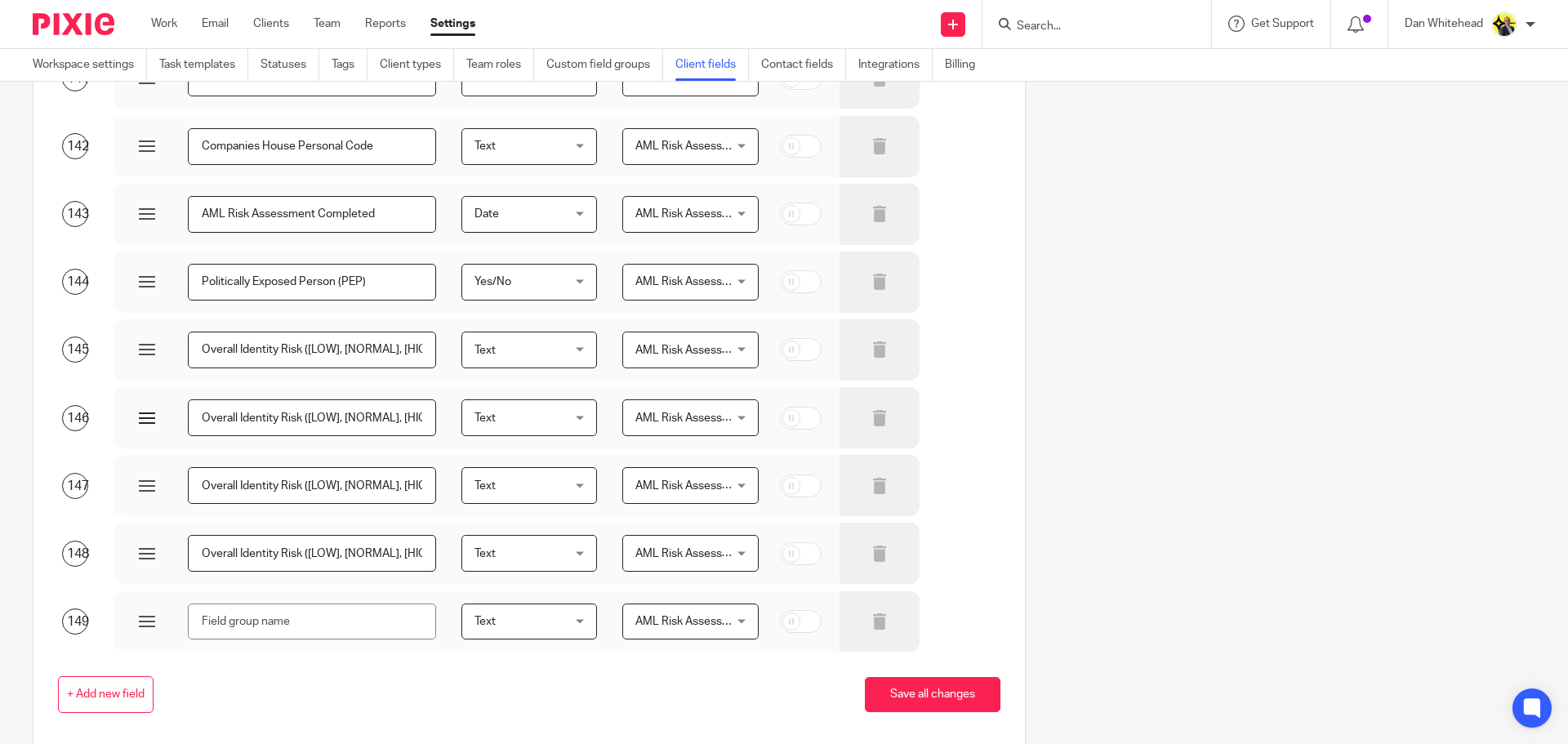 click on "Overall Identity Risk (Low, Normal, High)" at bounding box center [312, 417] 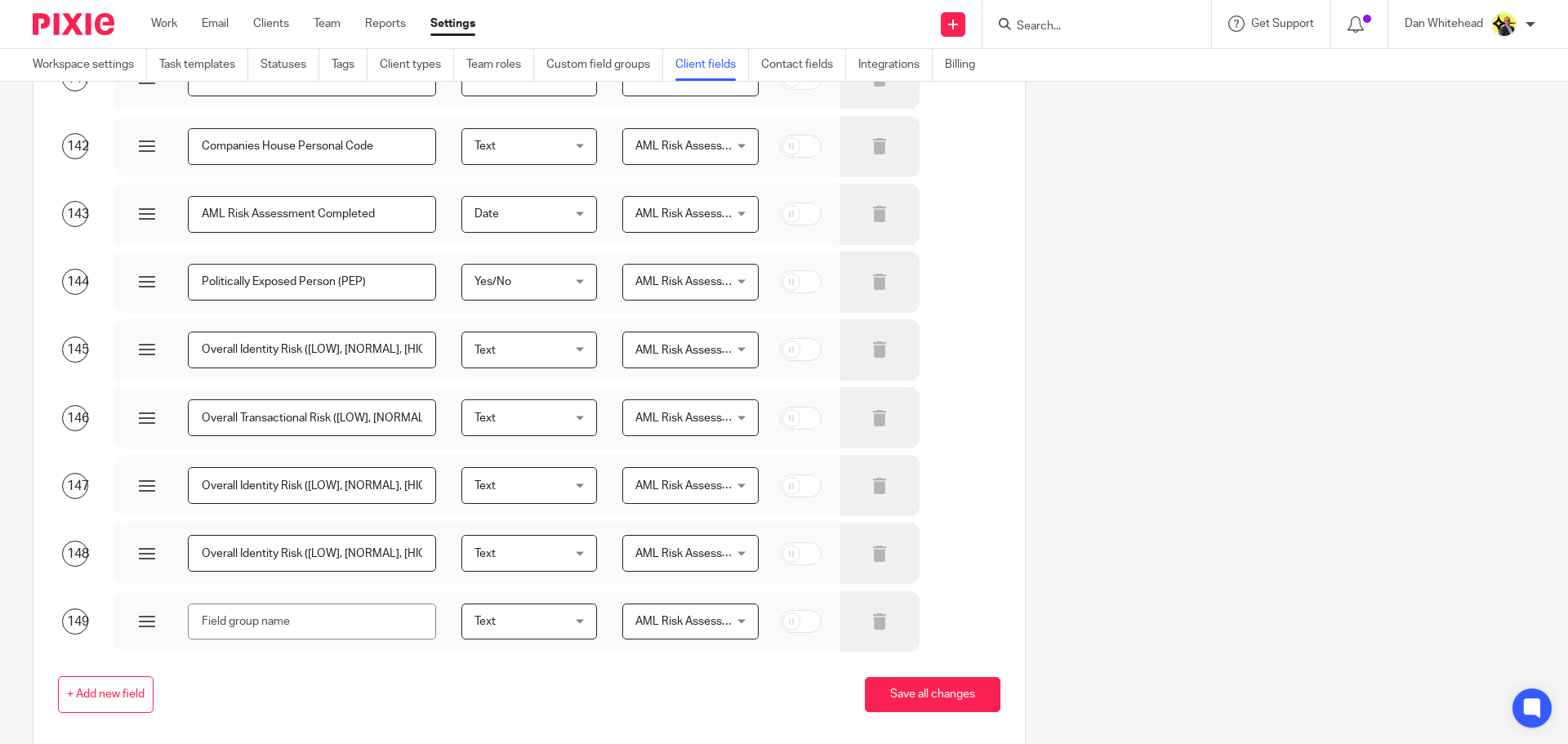 type on "Overall Transactional Risk (Low, Normal, High)" 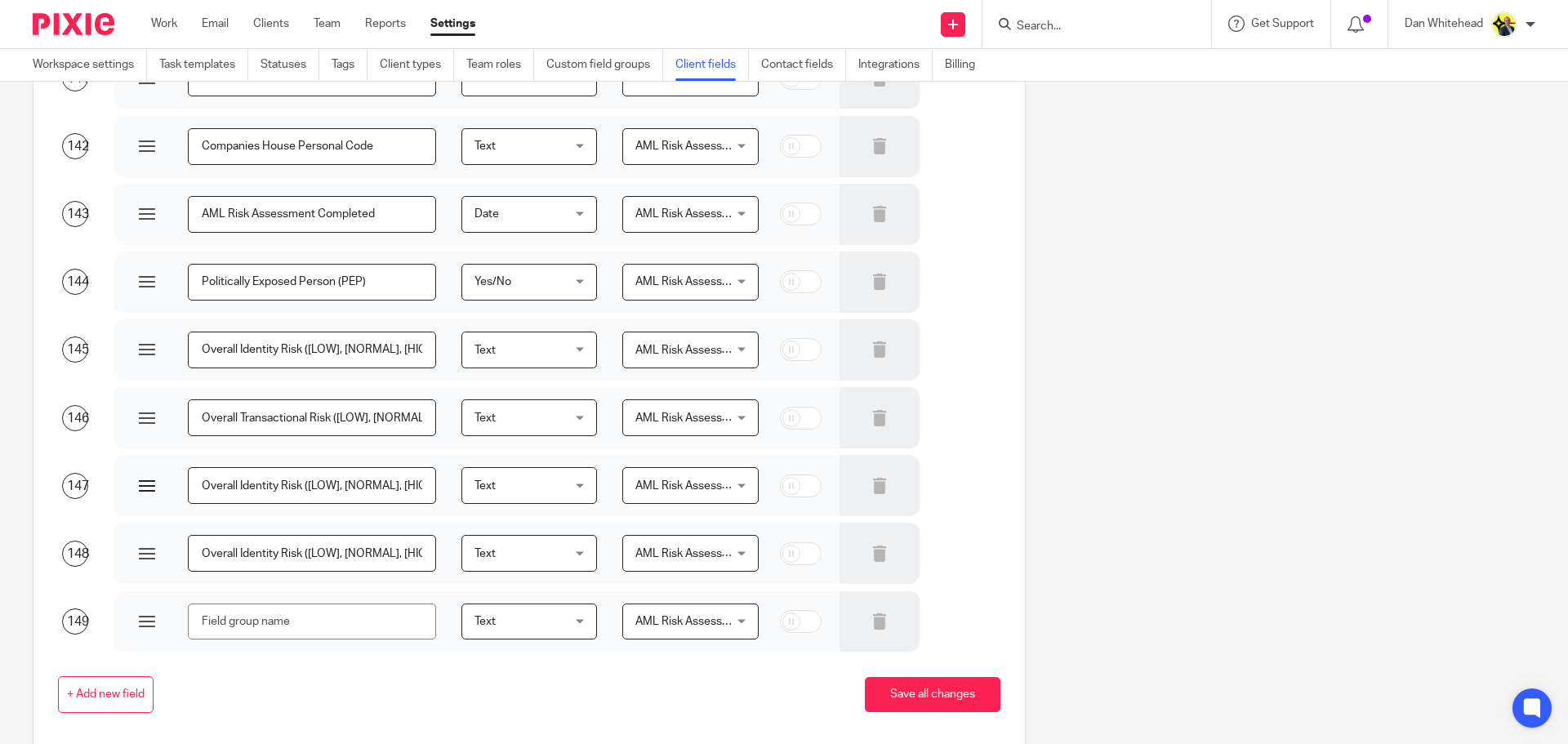 drag, startPoint x: 266, startPoint y: 484, endPoint x: 253, endPoint y: 484, distance: 13 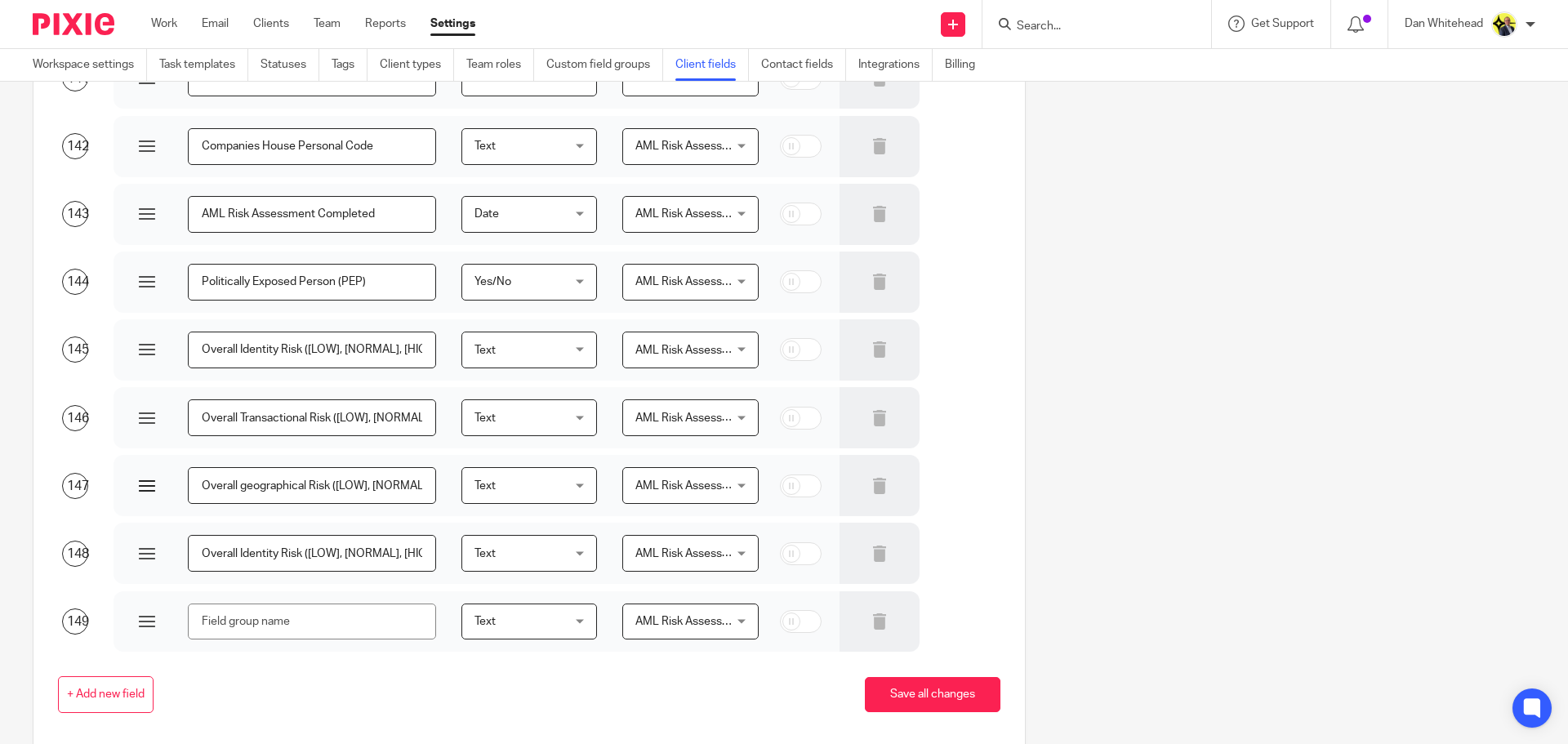click on "Overall geographical Risk (Low, Normal, High)" at bounding box center [312, 485] 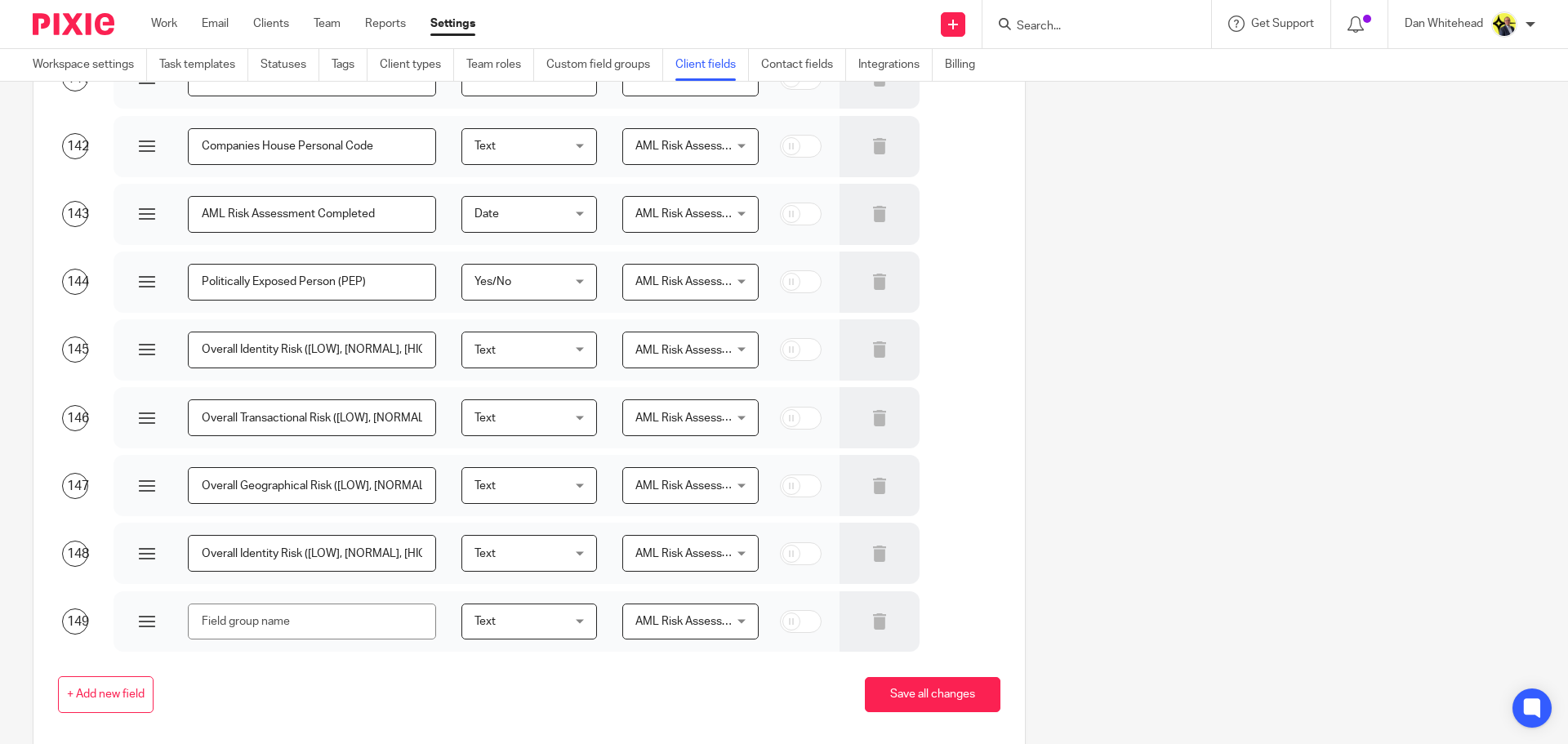 type on "Overall Geographical Risk (Low, Normal, High)" 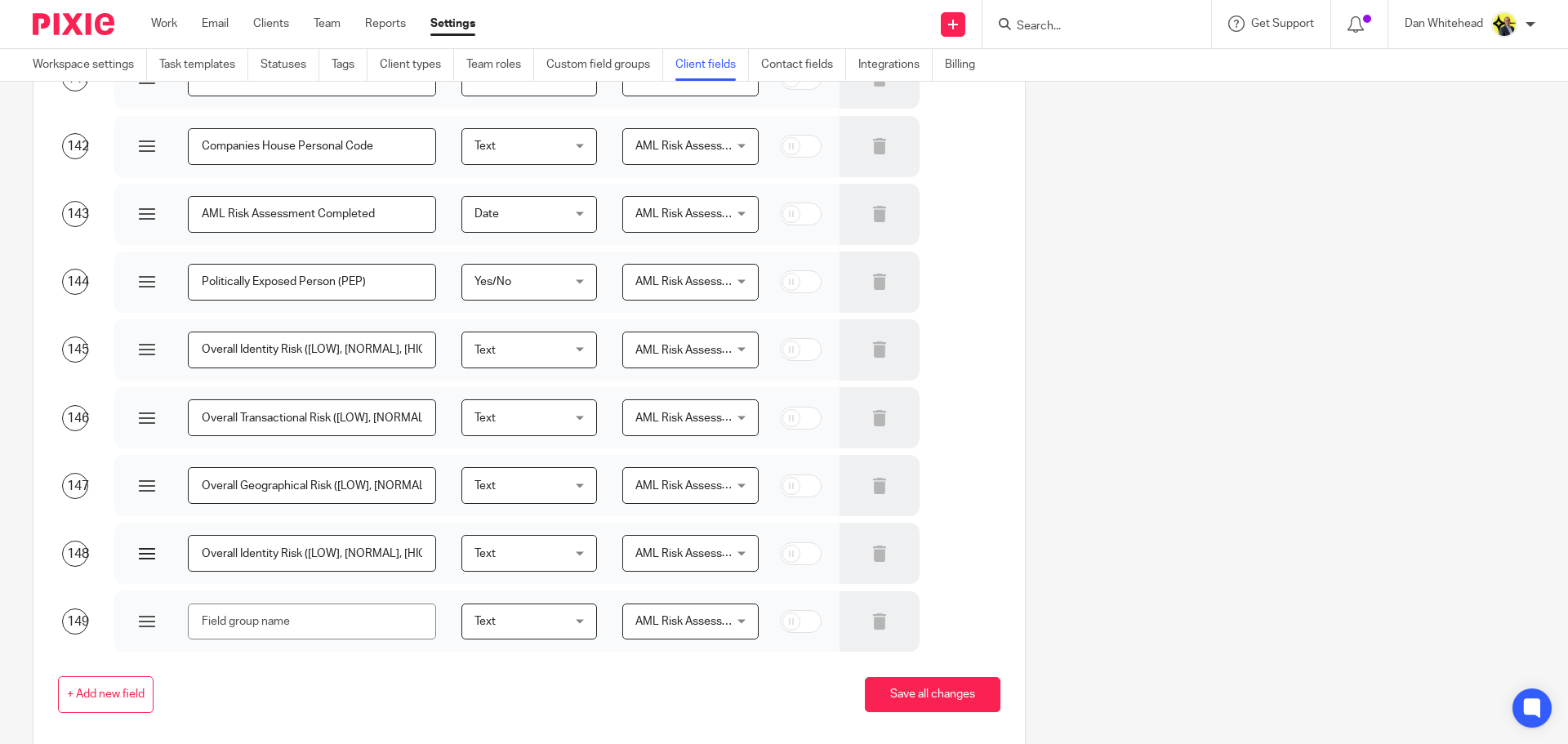 drag, startPoint x: 273, startPoint y: 553, endPoint x: 260, endPoint y: 555, distance: 13.15295 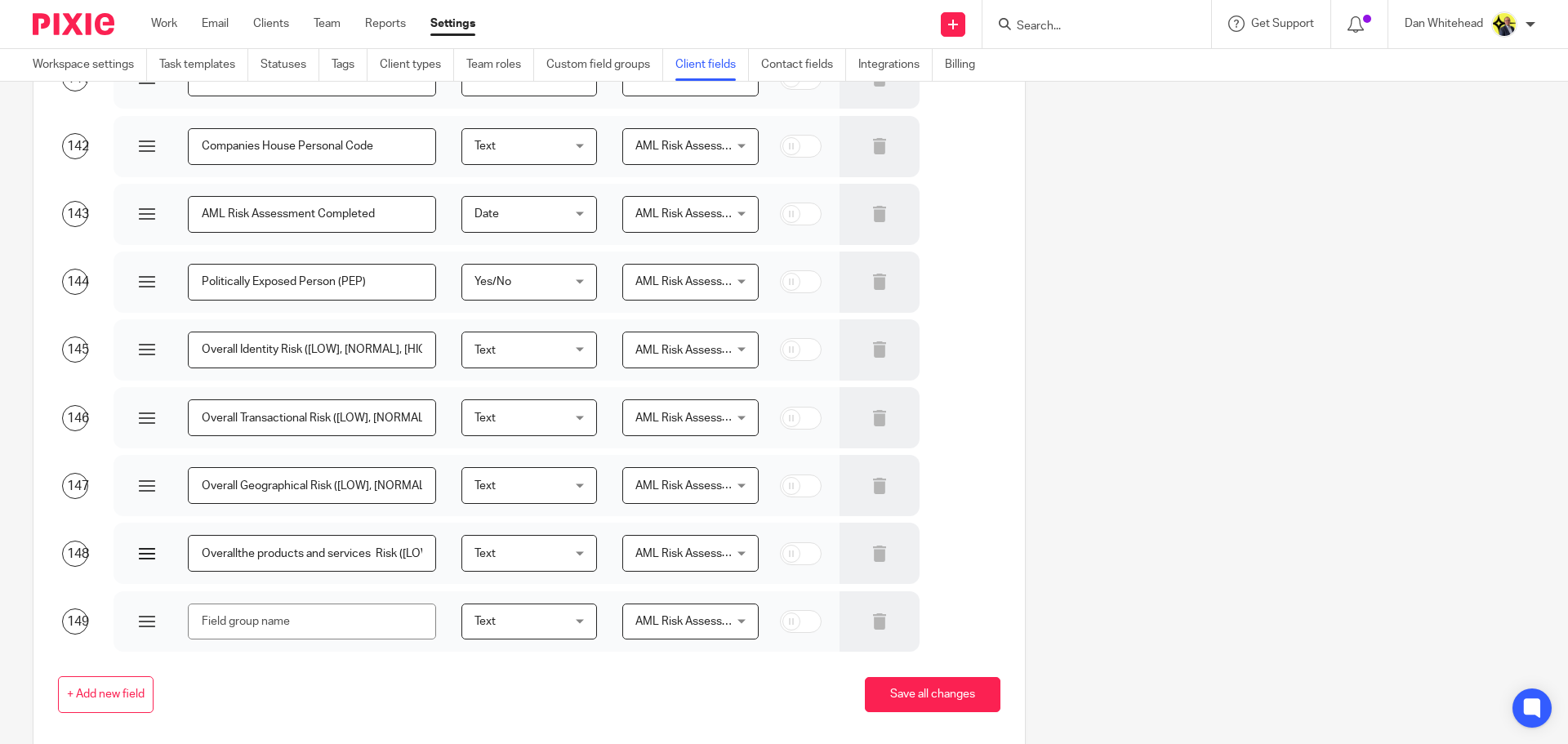 click on "Overallthe products and services  Risk (Low, Normal, High)" at bounding box center [312, 553] 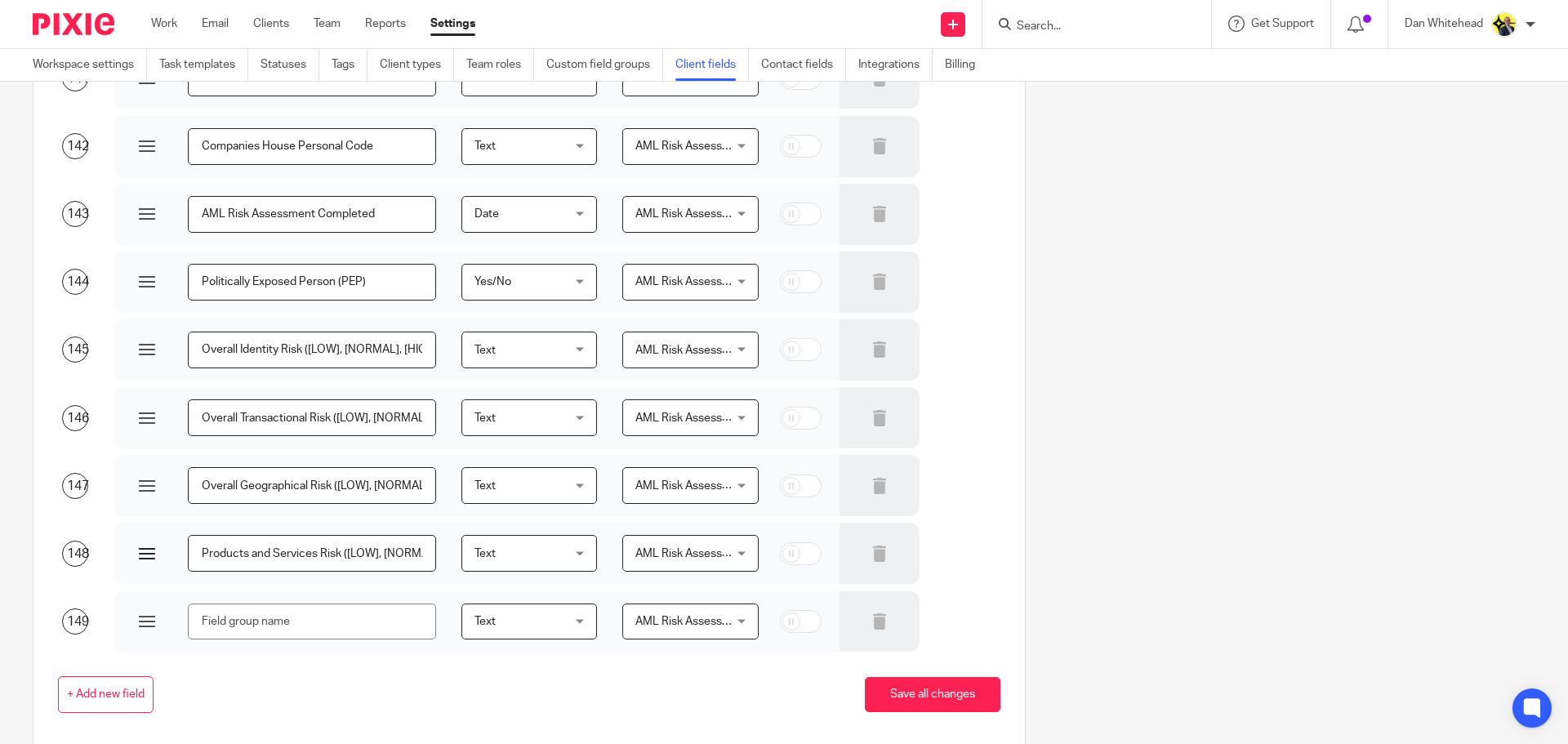 scroll, scrollTop: 0, scrollLeft: 65, axis: horizontal 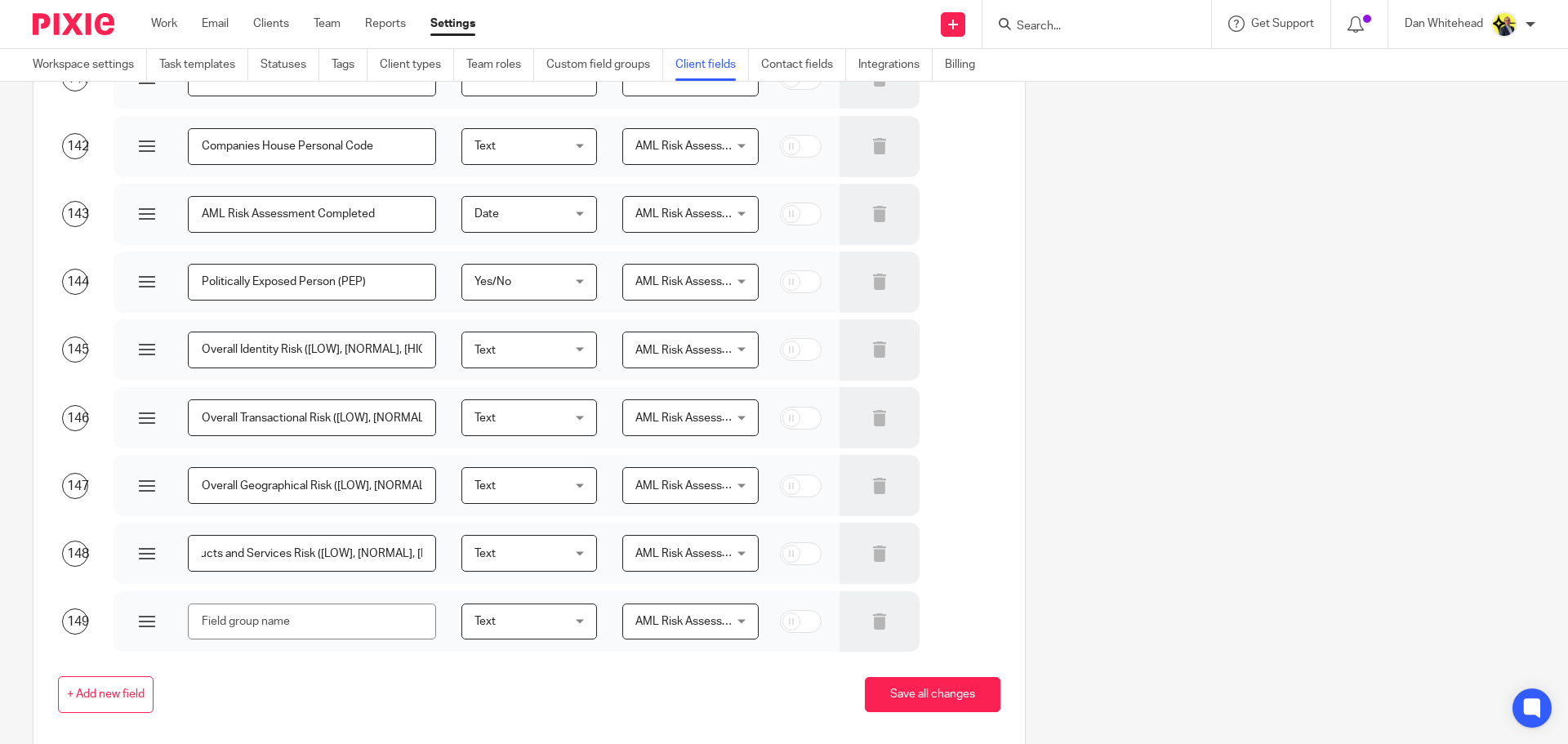 type on "Overall Products and Services Risk (Low, Normal, High)" 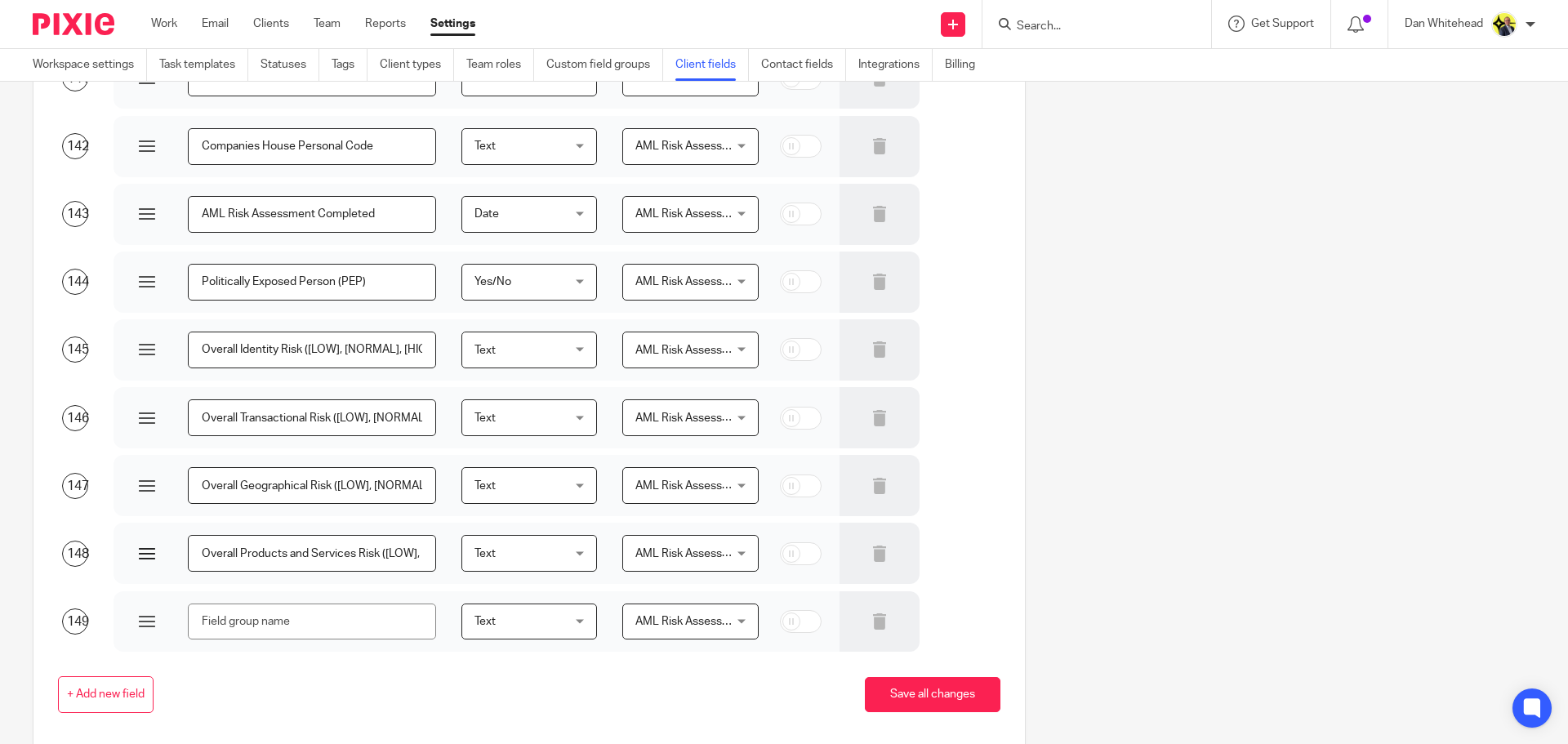 click on "Overall Products and Services Risk (Low, Normal, High)" at bounding box center [312, 553] 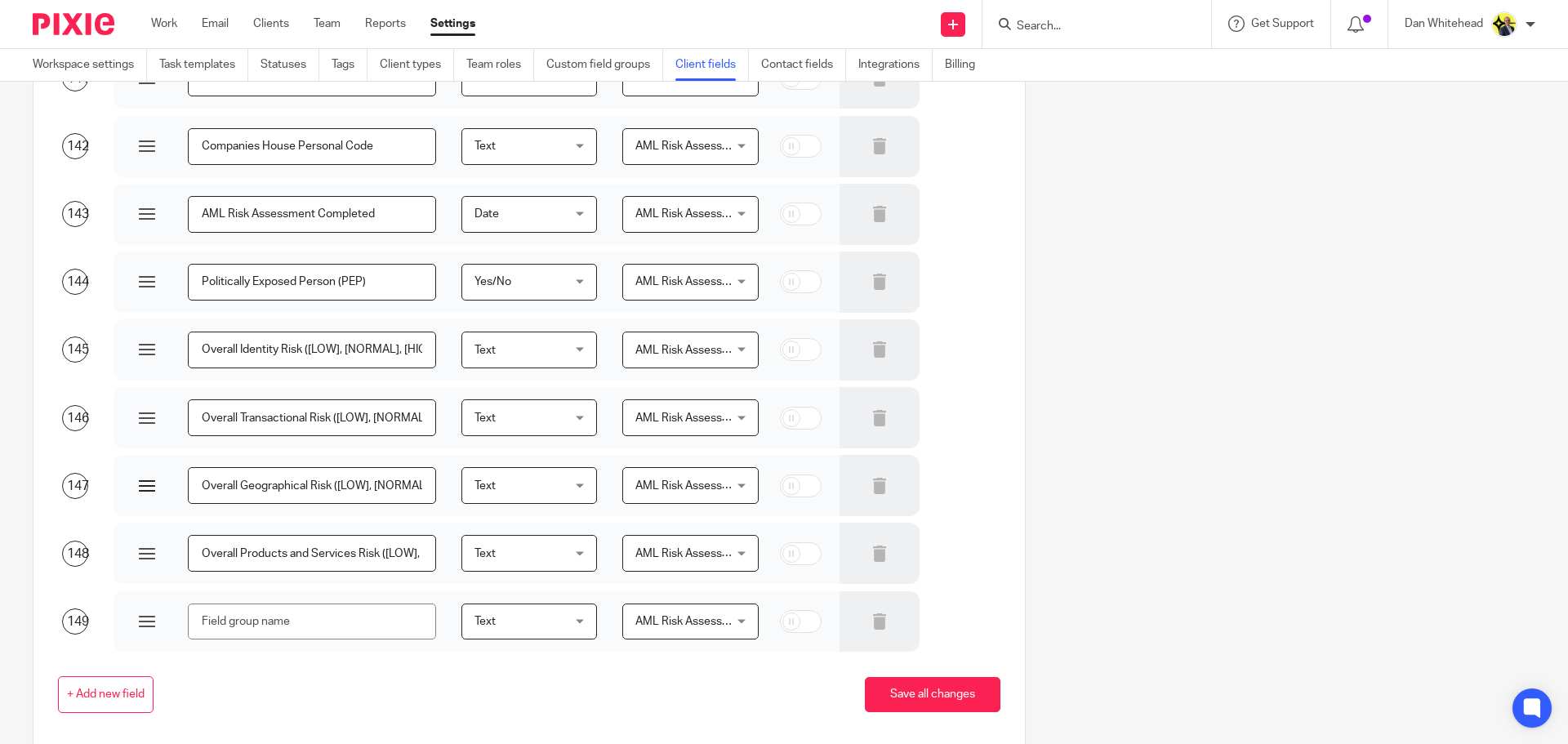 click on "Overall Geographical Risk (Low, Normal, High)" at bounding box center (312, 485) 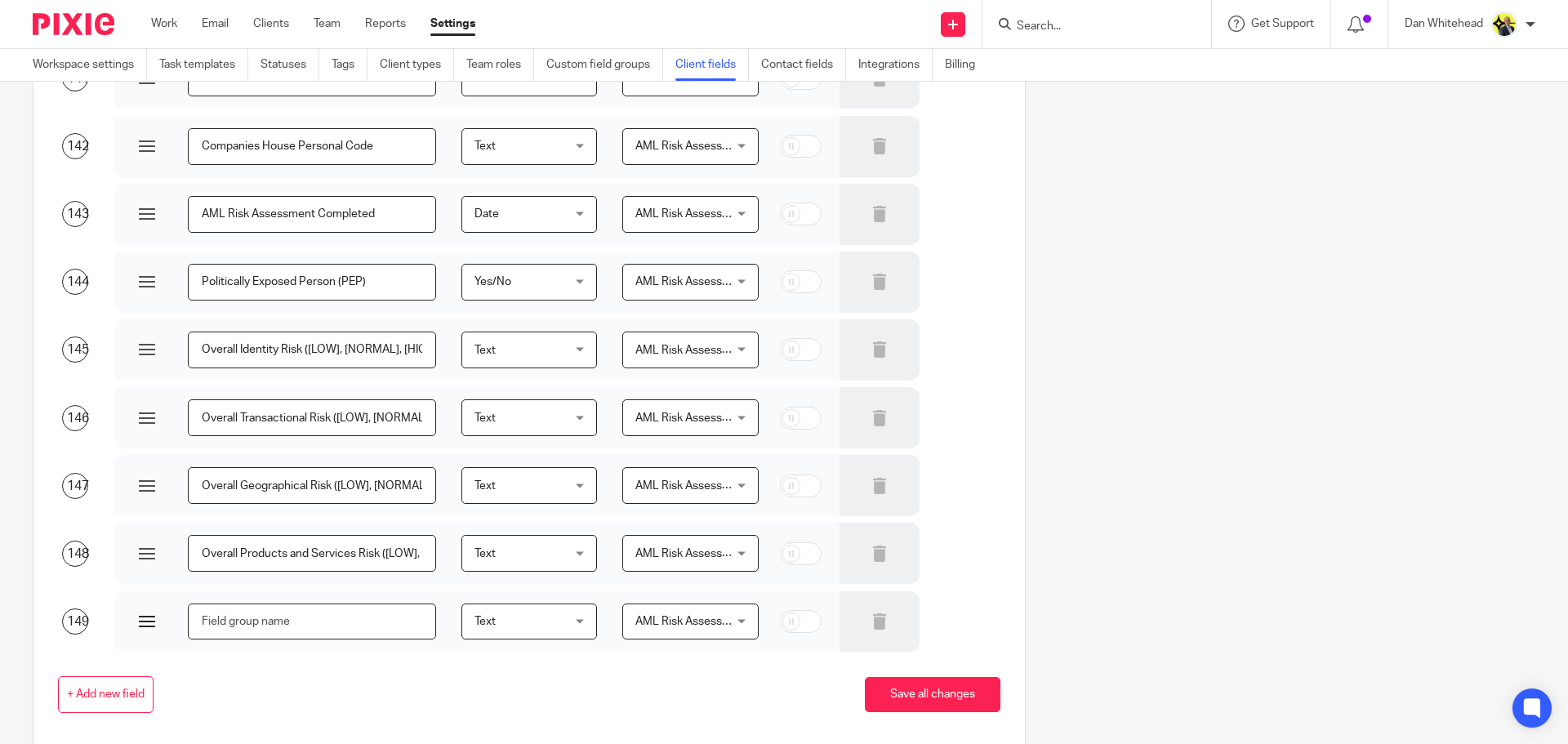 click at bounding box center (312, 621) 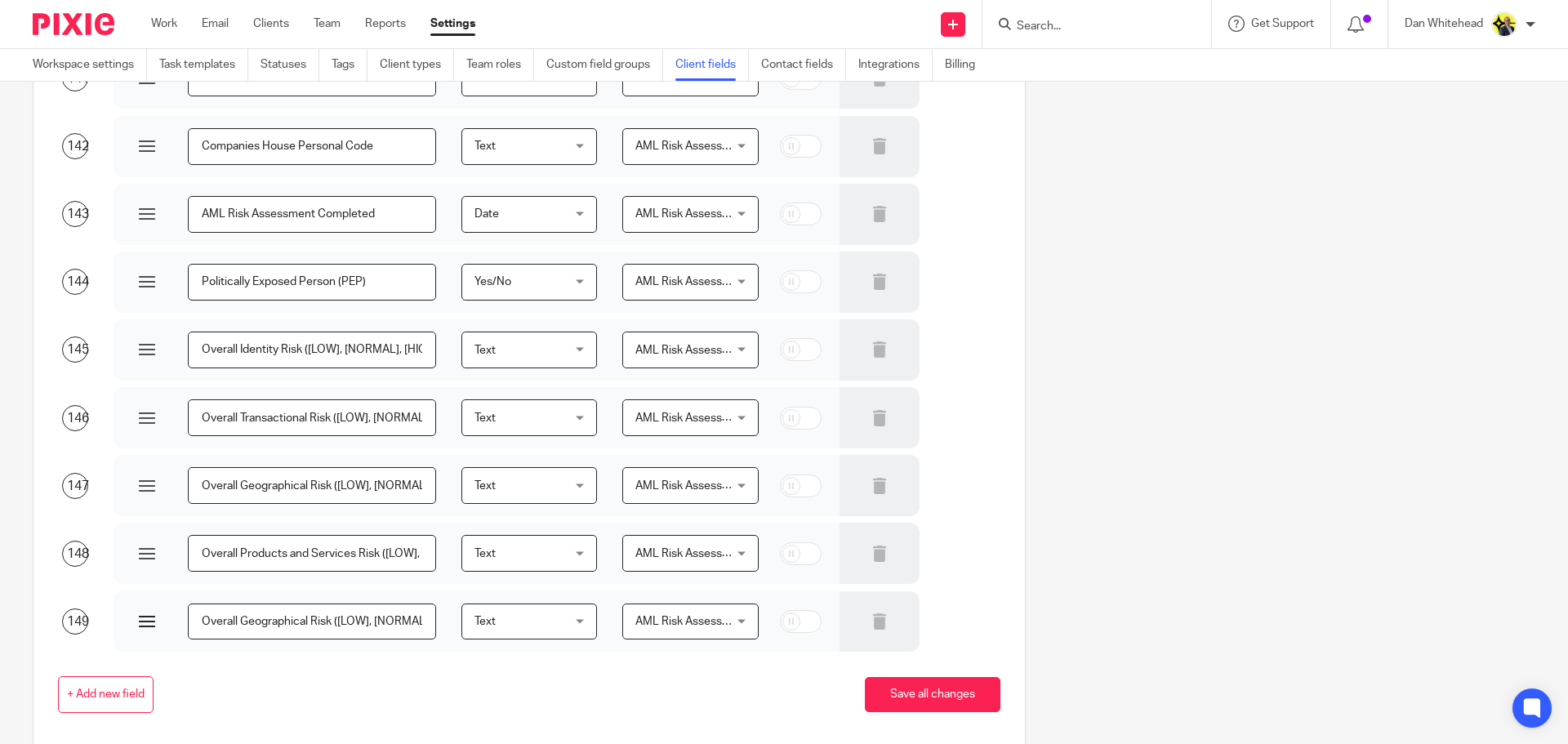 scroll, scrollTop: 0, scrollLeft: 16, axis: horizontal 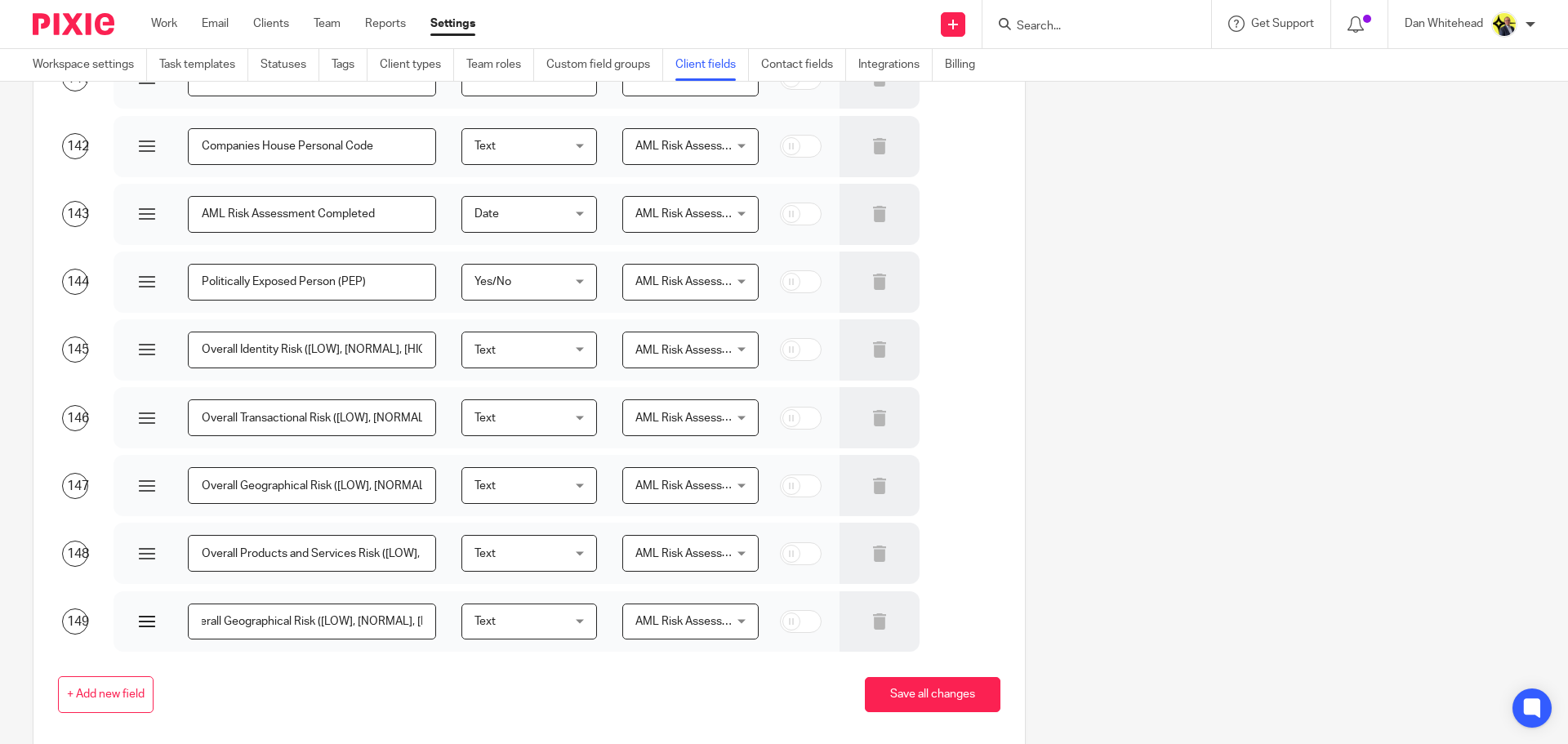 click on "Overall Geographical Risk (Low, Normal, High)" at bounding box center [312, 621] 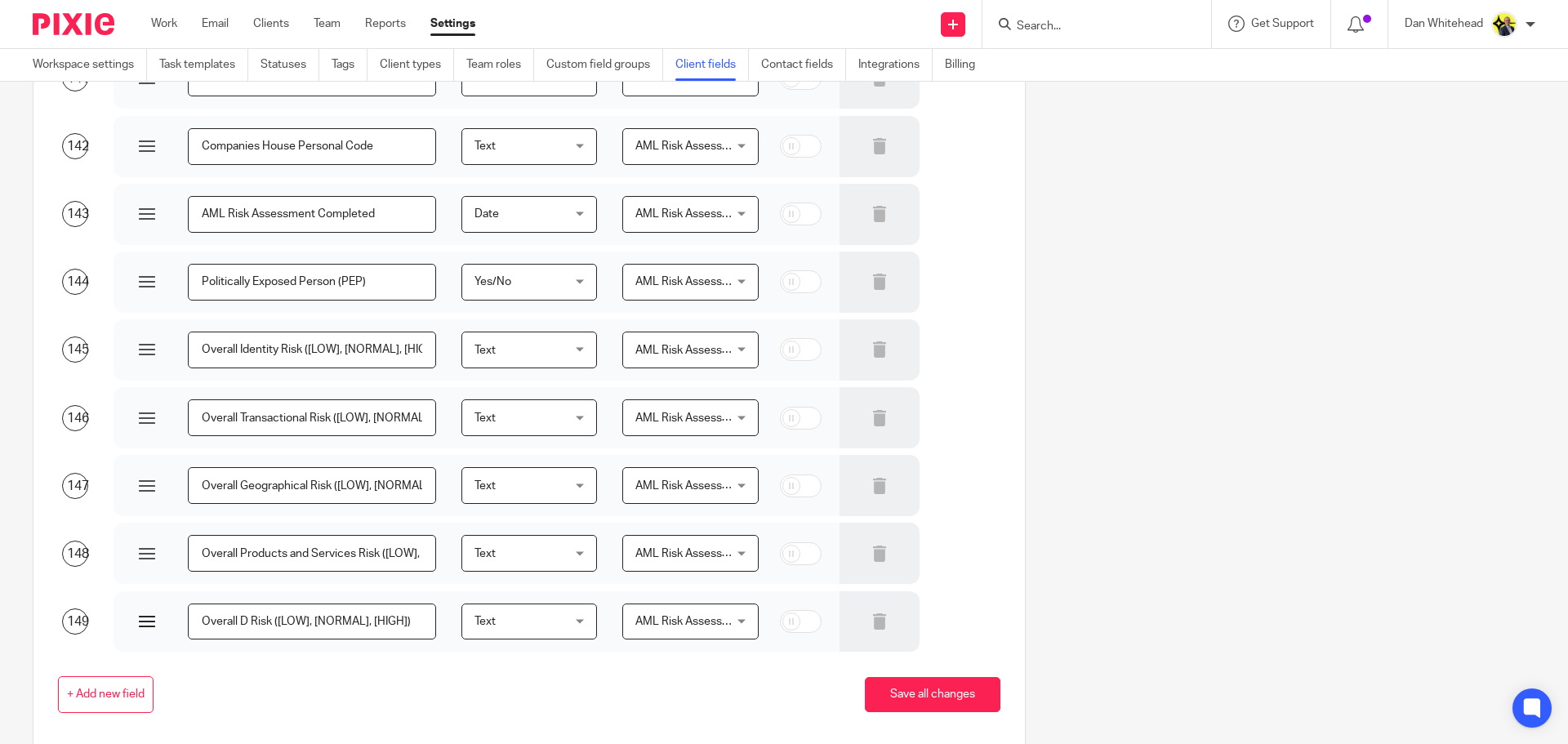 scroll, scrollTop: 0, scrollLeft: 0, axis: both 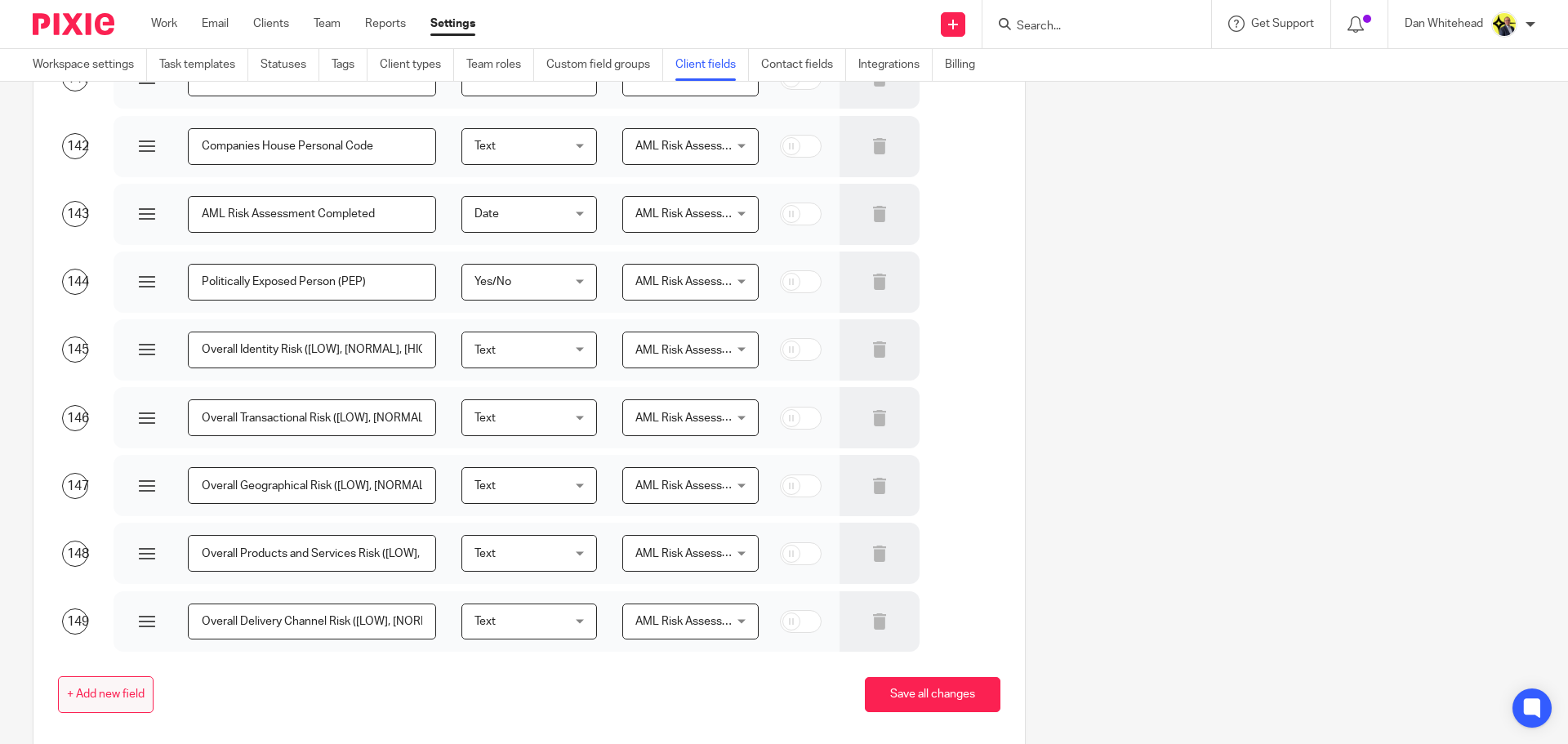 type on "Overall Delivery Channel Risk (Low, Normal, High)" 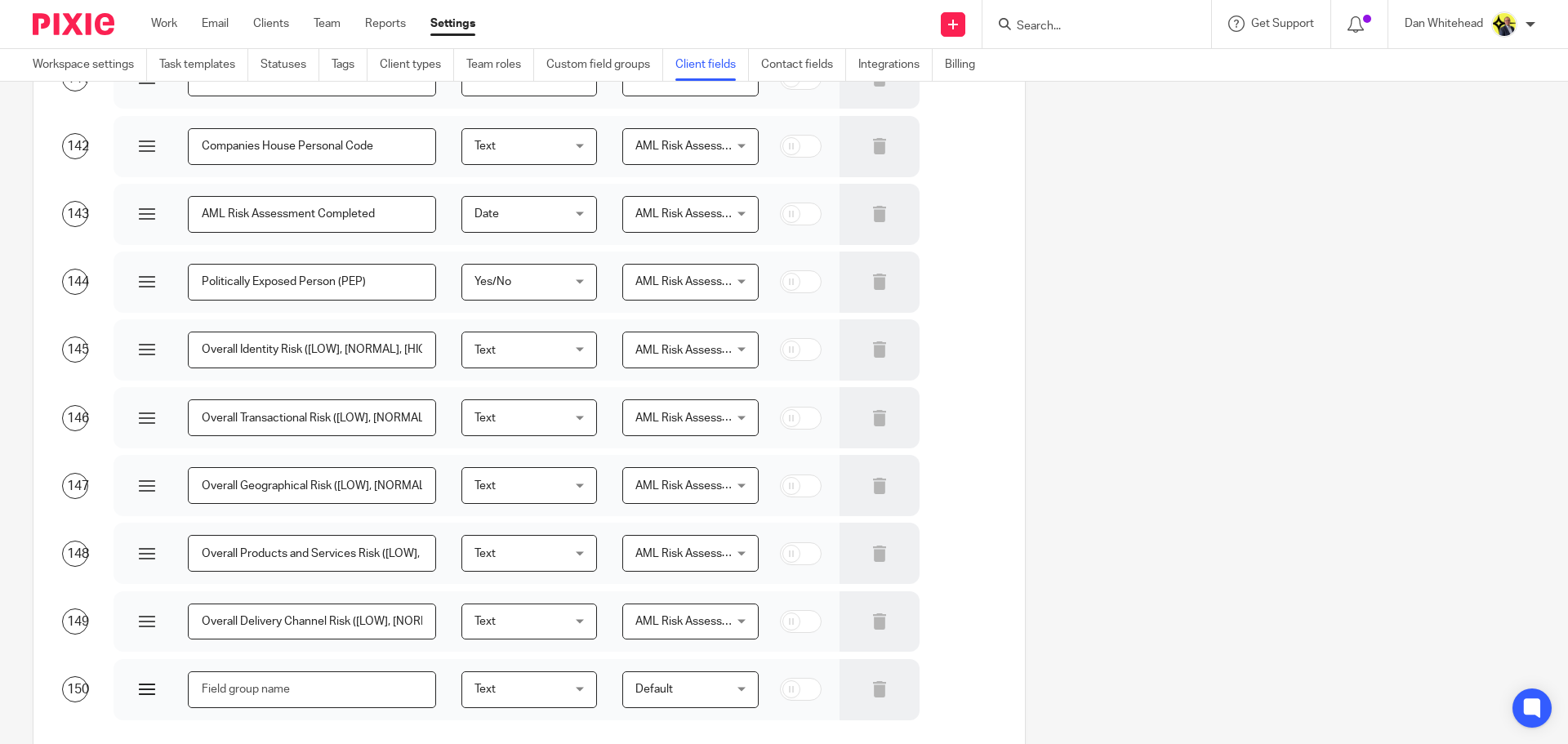 click at bounding box center (312, 689) 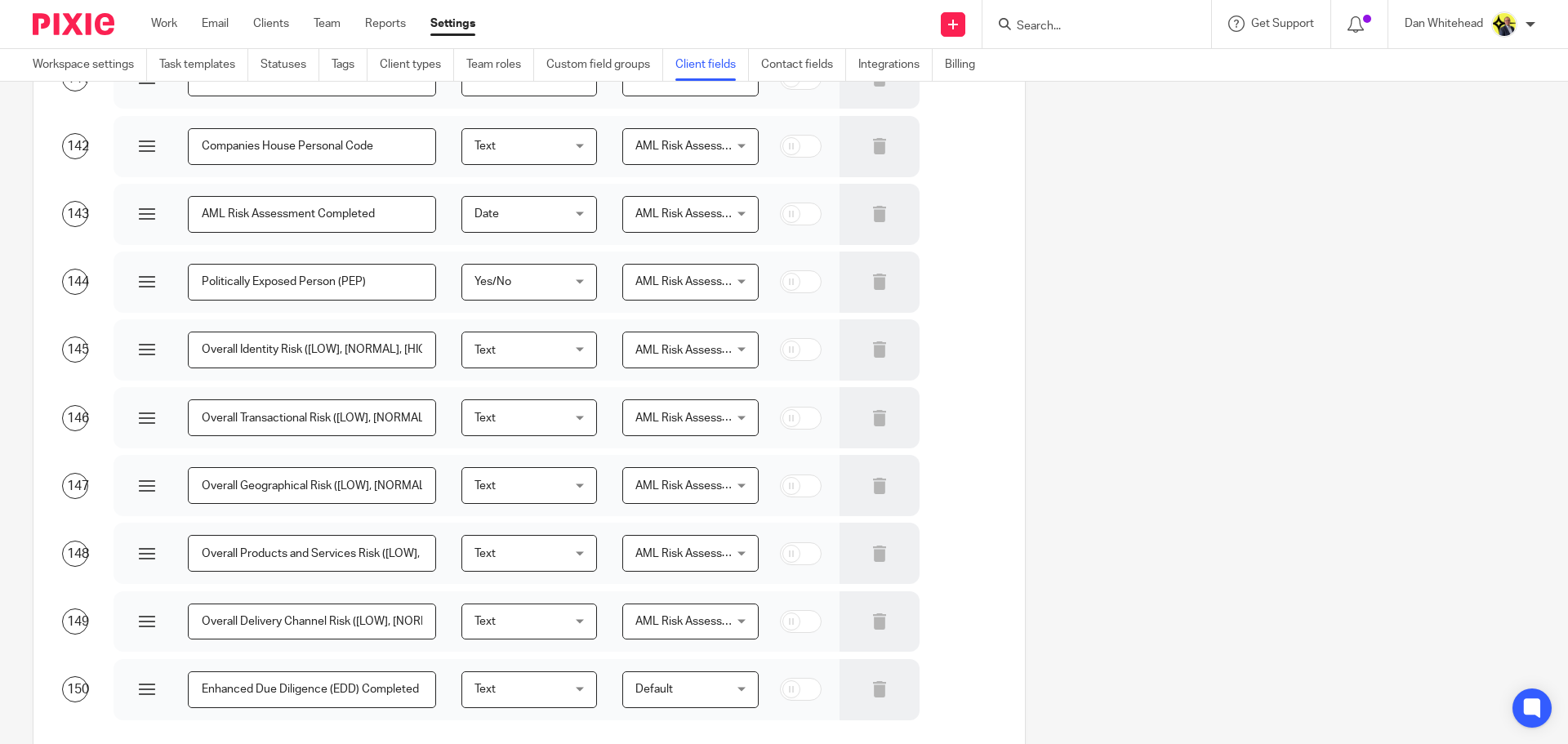 scroll, scrollTop: 0, scrollLeft: 2, axis: horizontal 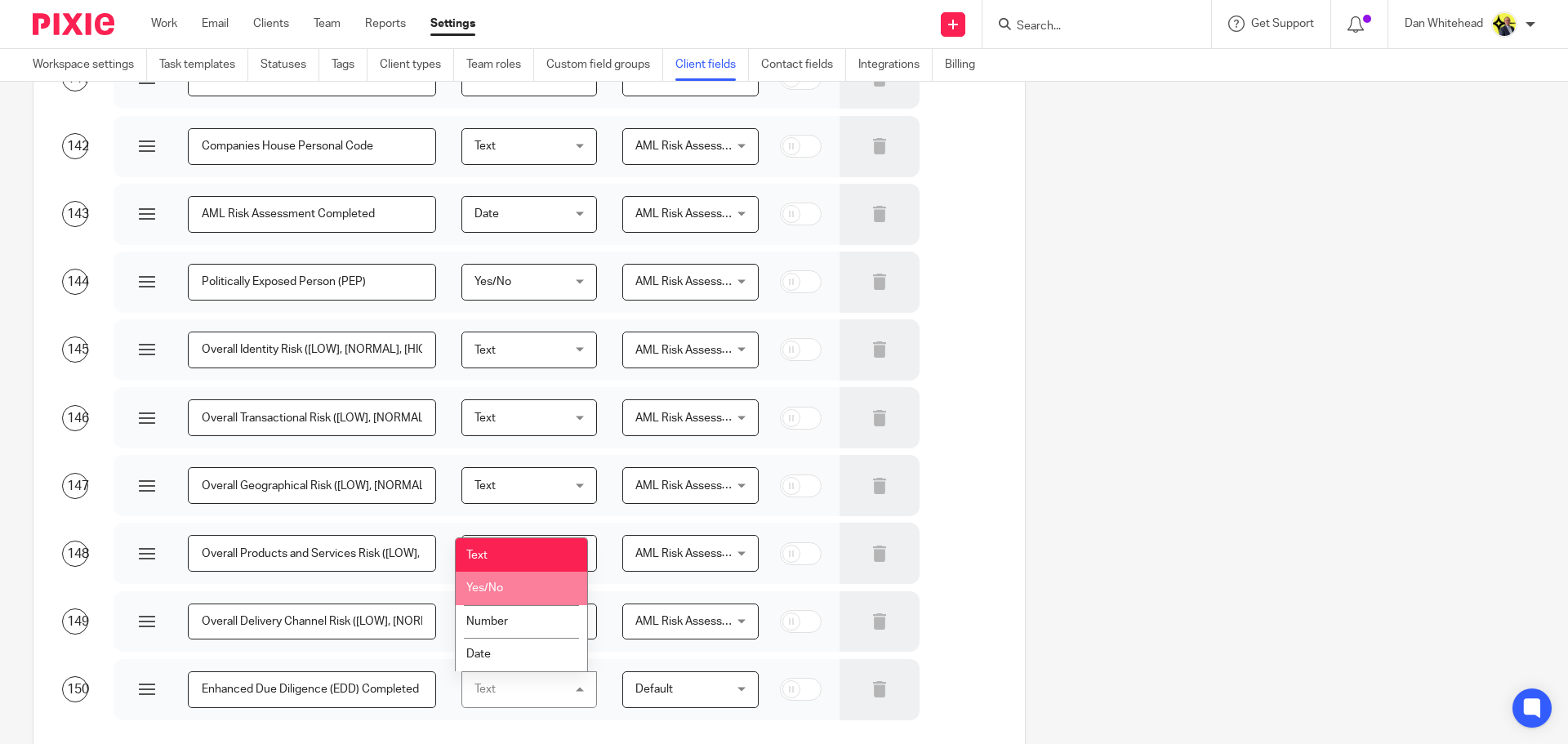 click on "Yes/No" at bounding box center (521, 588) 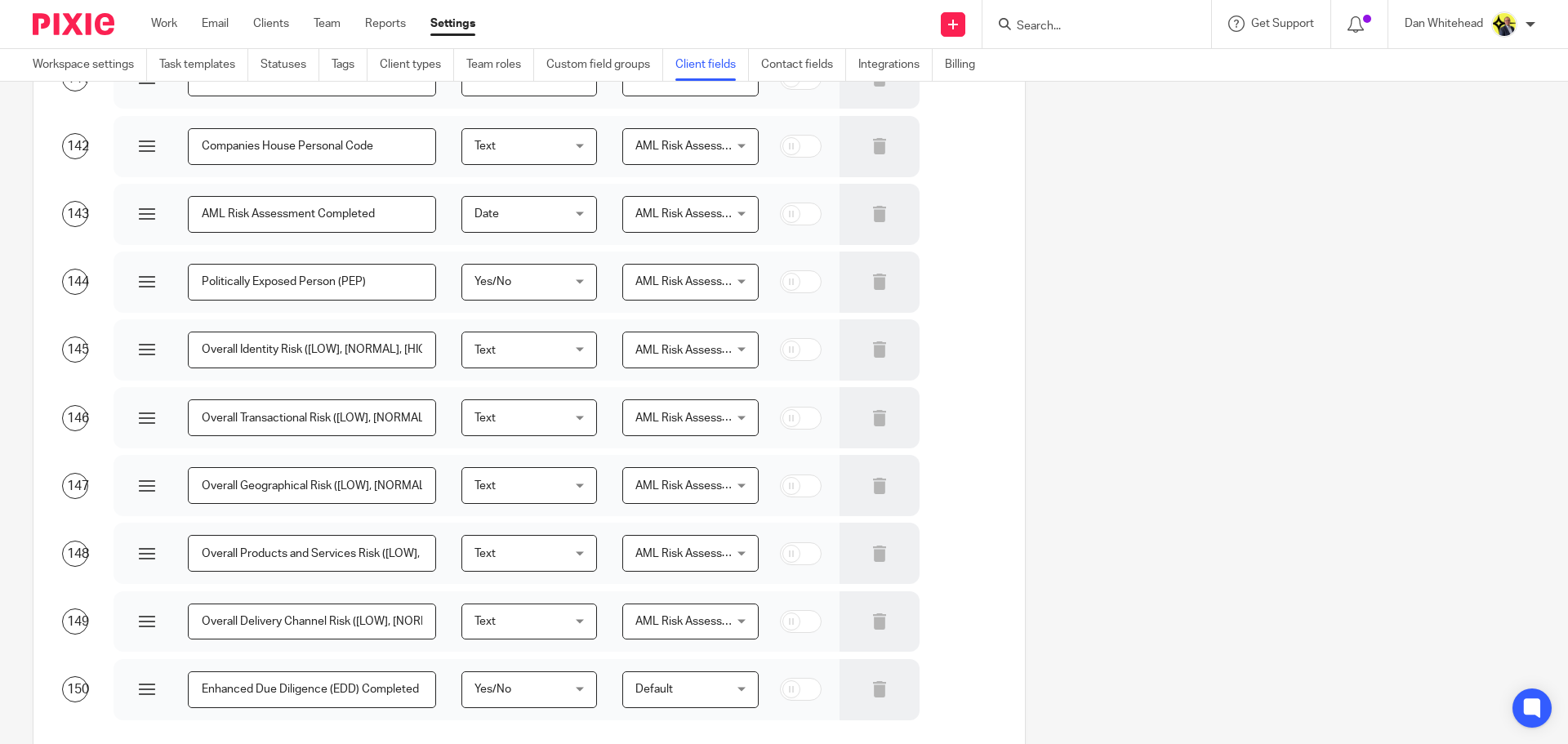 click on "Default" at bounding box center [684, 689] 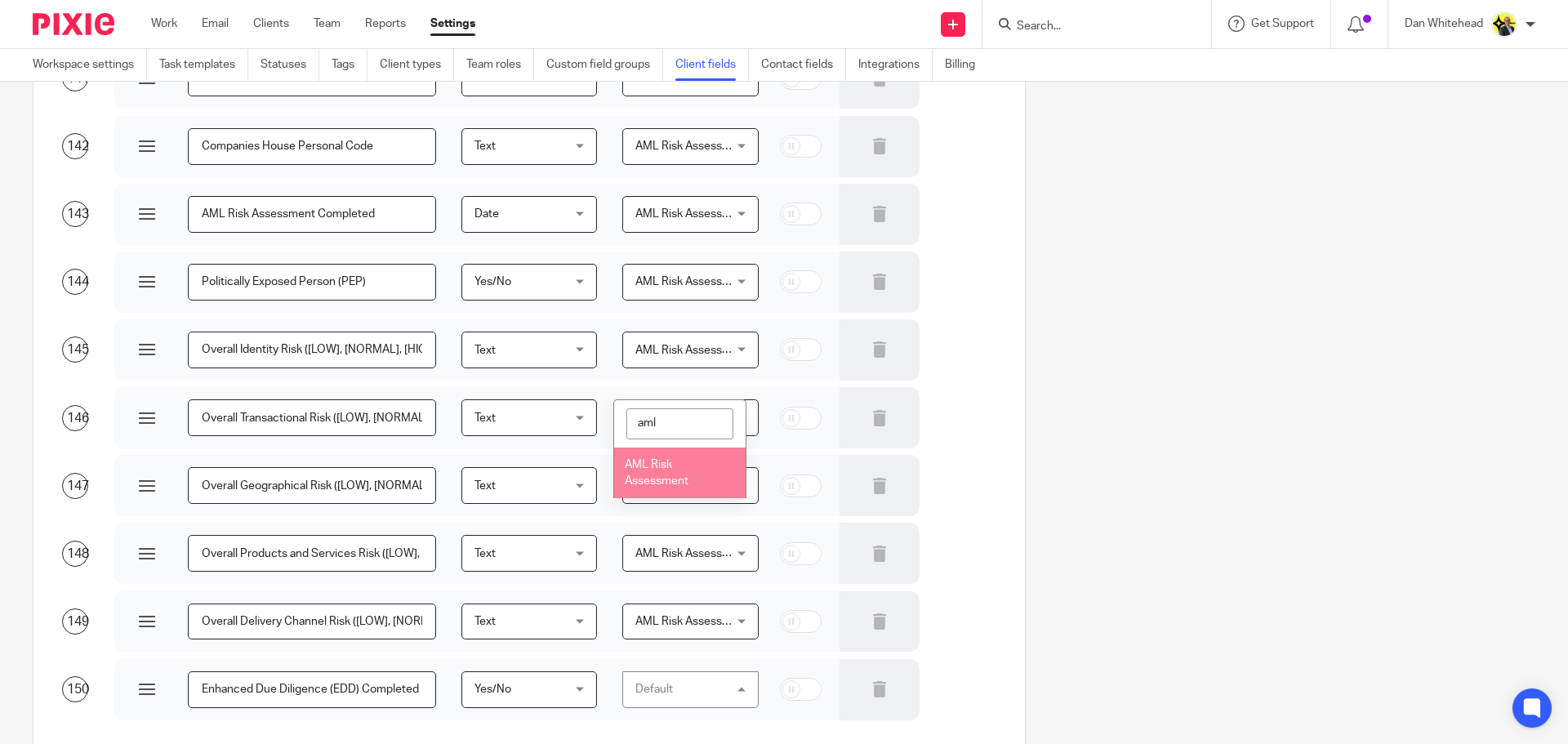 type on "aml" 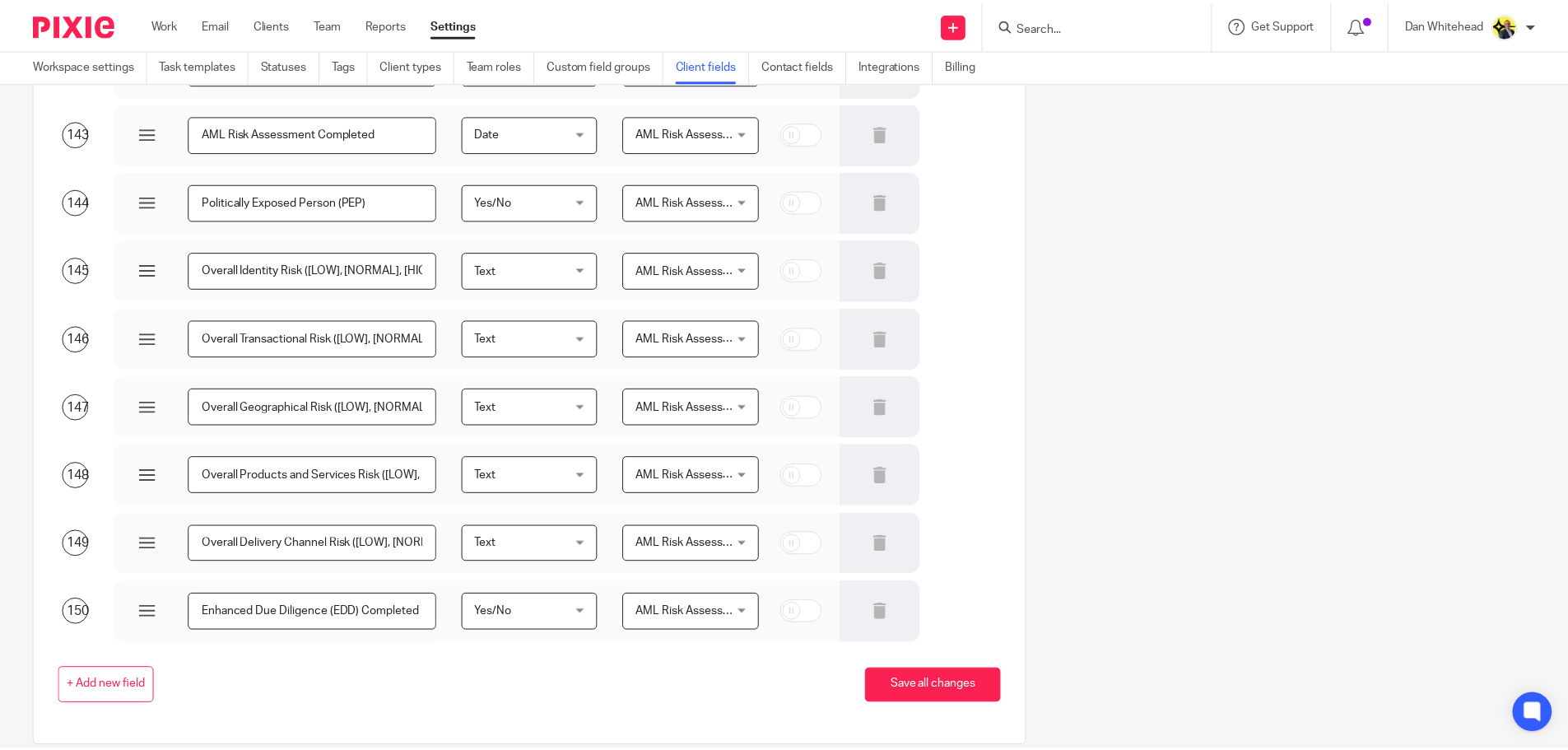 scroll, scrollTop: 9882, scrollLeft: 0, axis: vertical 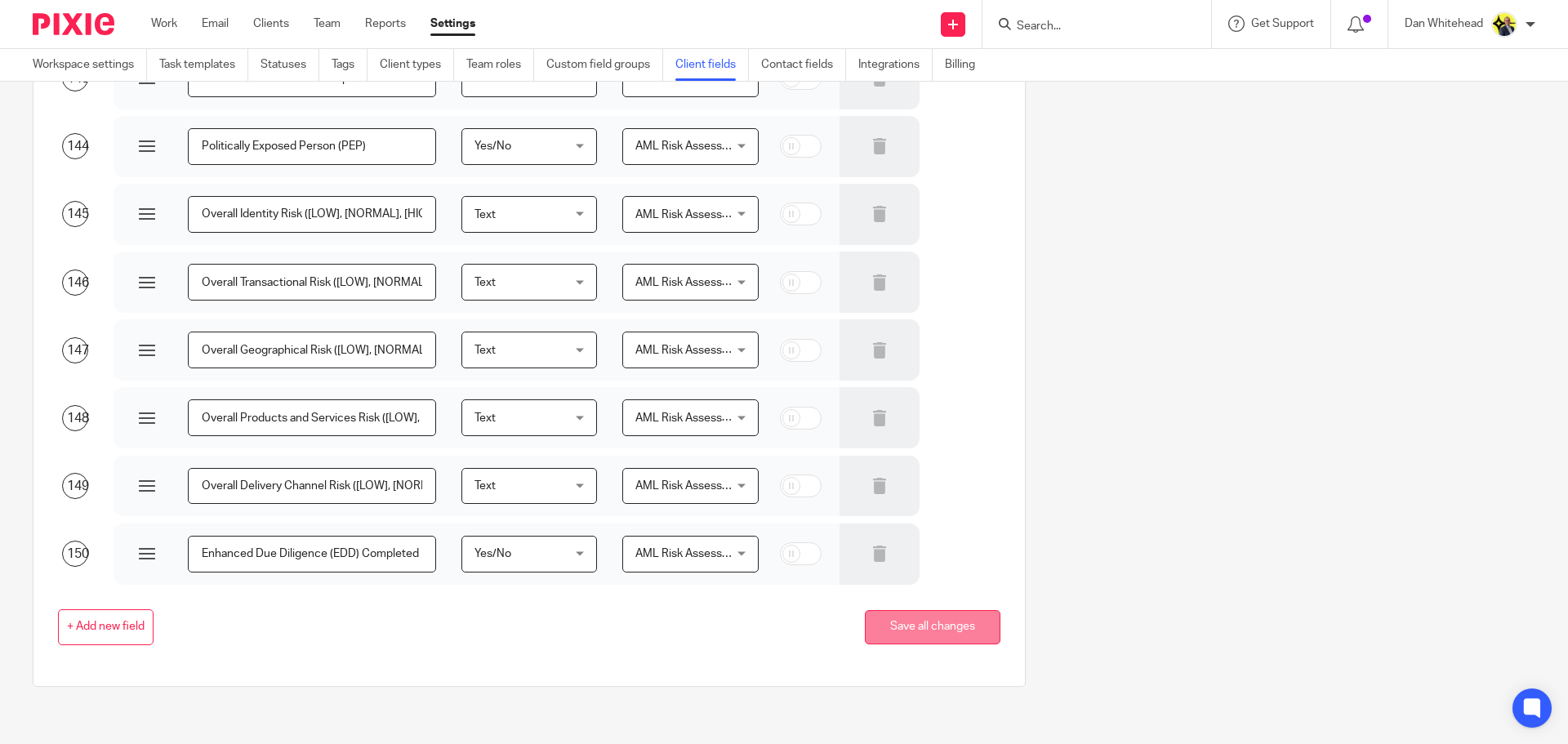 click on "Save all changes" at bounding box center (933, 627) 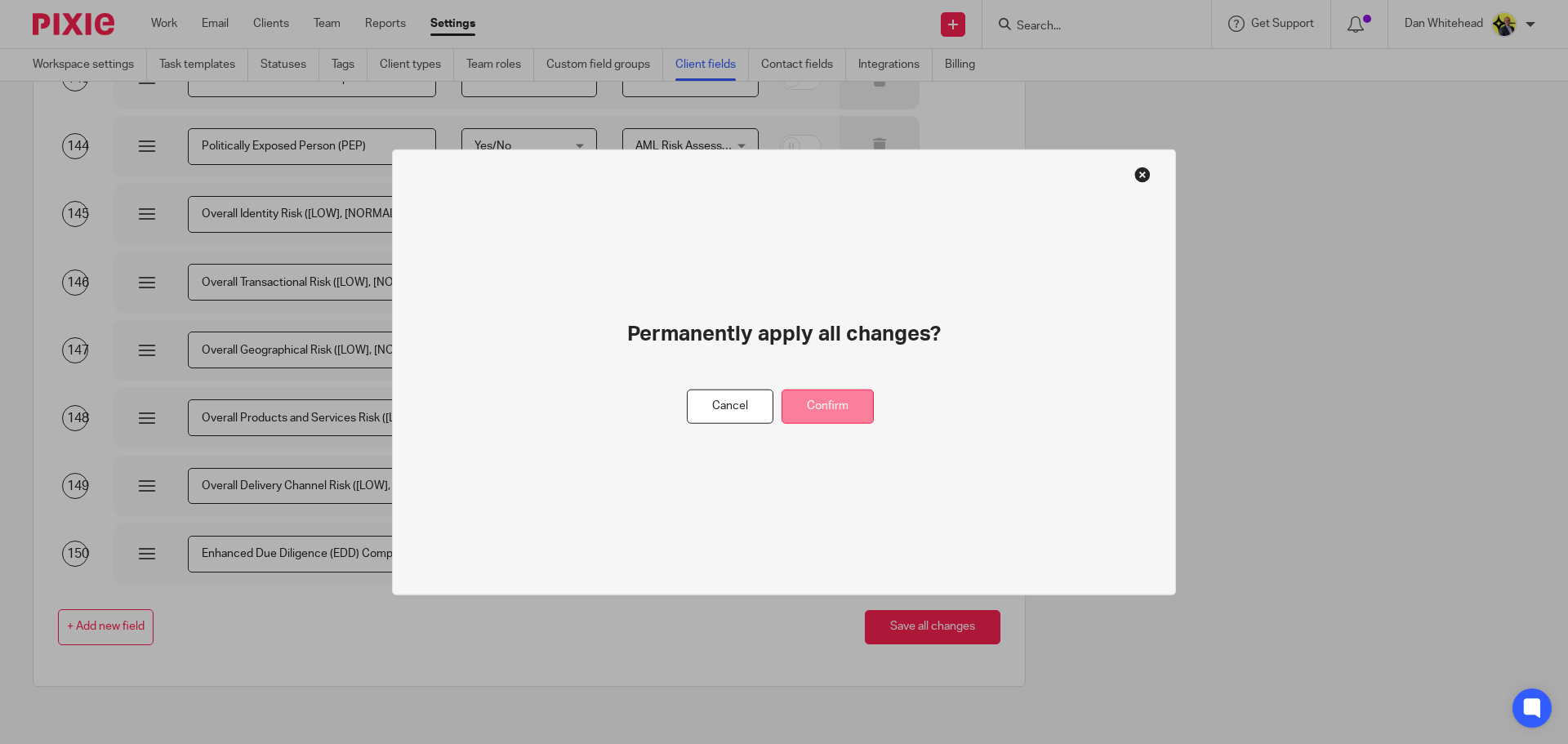 click on "Confirm" at bounding box center [827, 406] 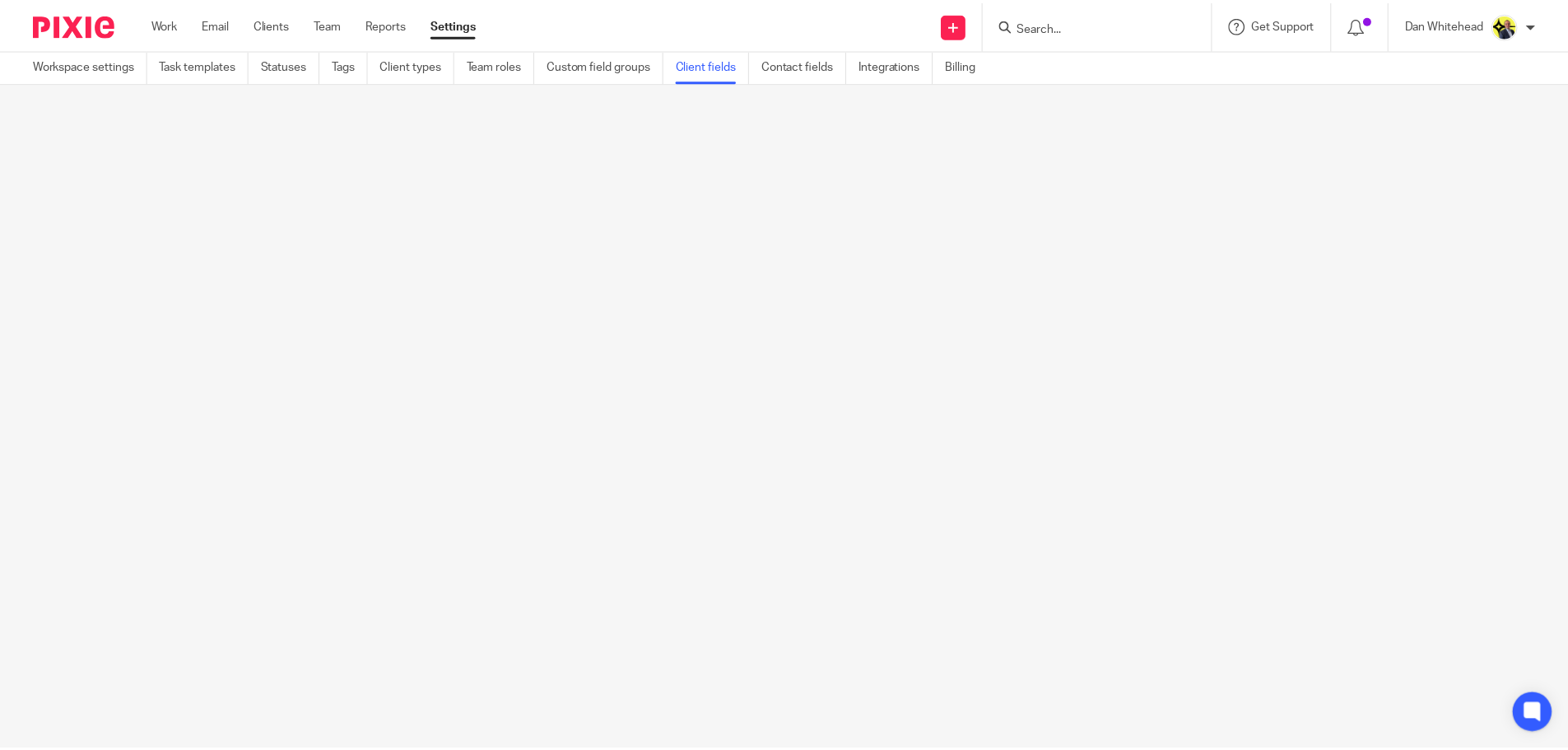 scroll, scrollTop: 0, scrollLeft: 0, axis: both 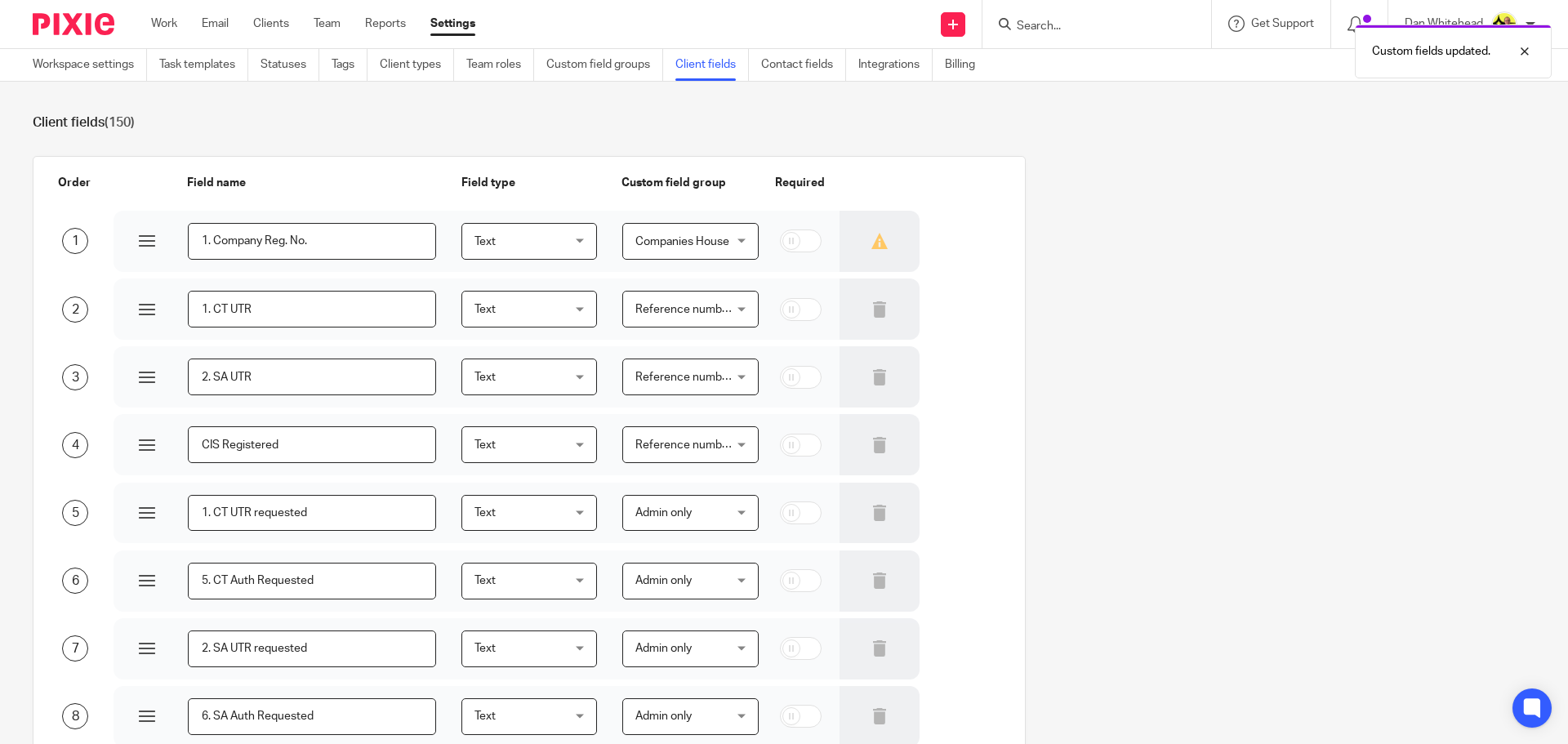 click on "Custom fields updated." at bounding box center (1168, 47) 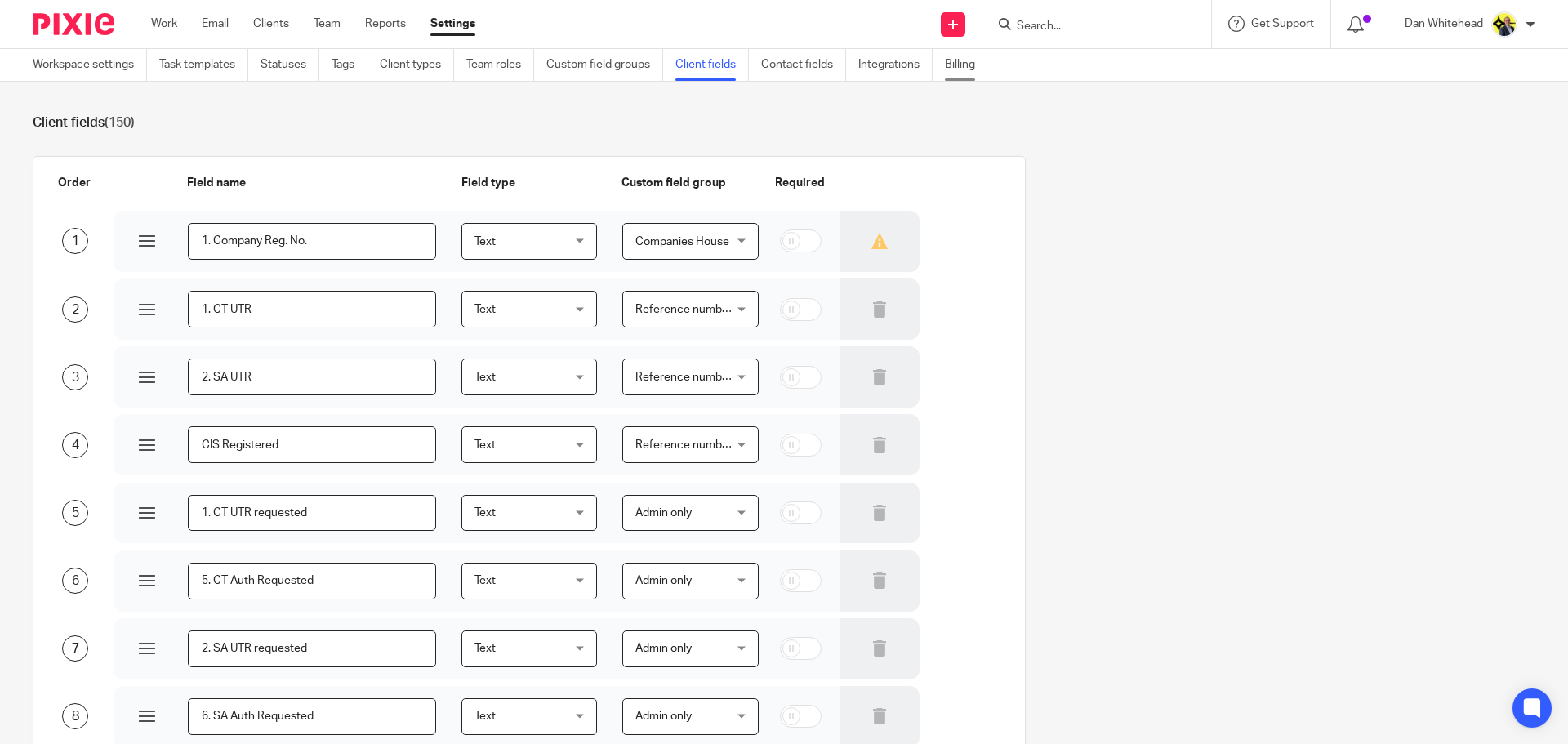 click on "Billing" at bounding box center [966, 65] 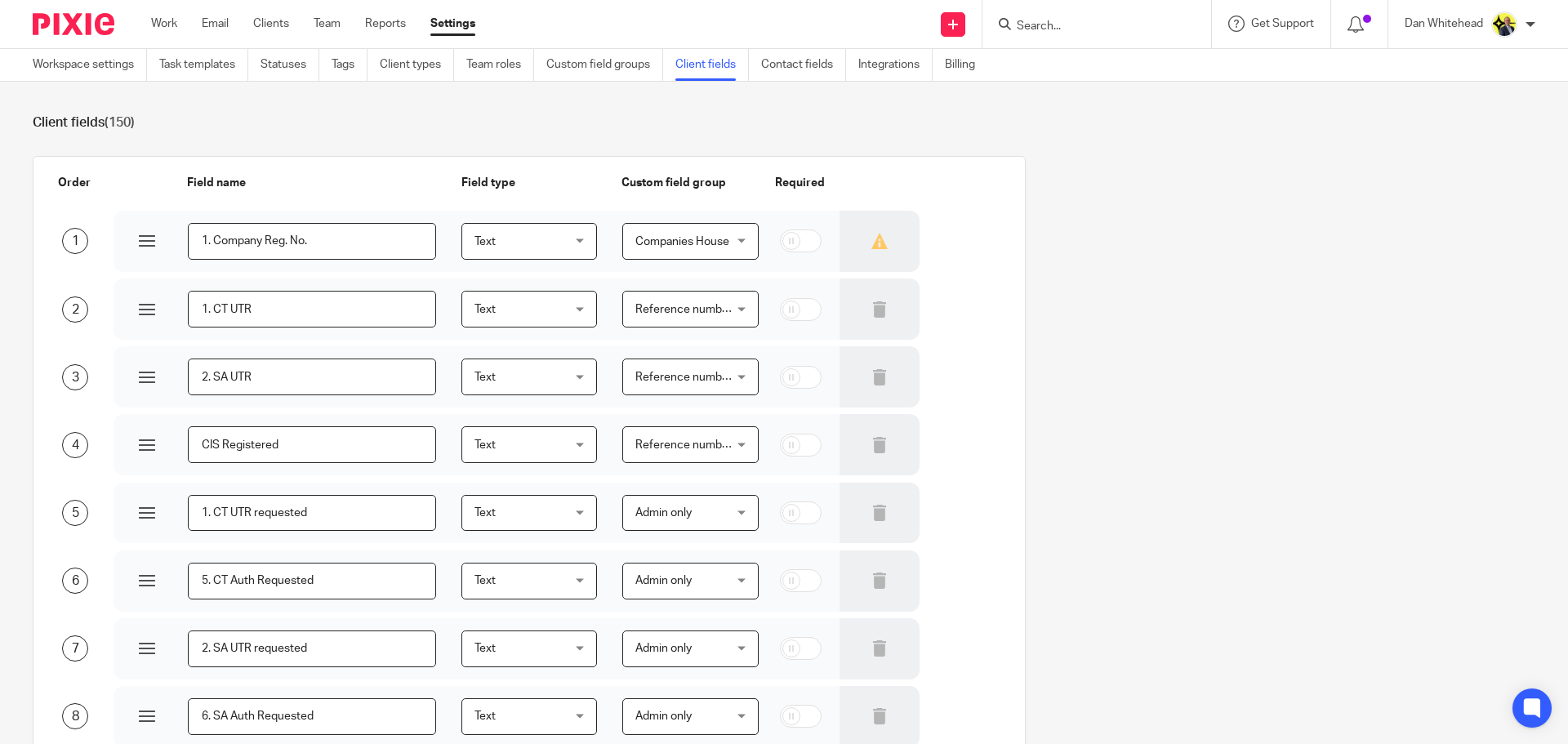 scroll, scrollTop: 0, scrollLeft: 0, axis: both 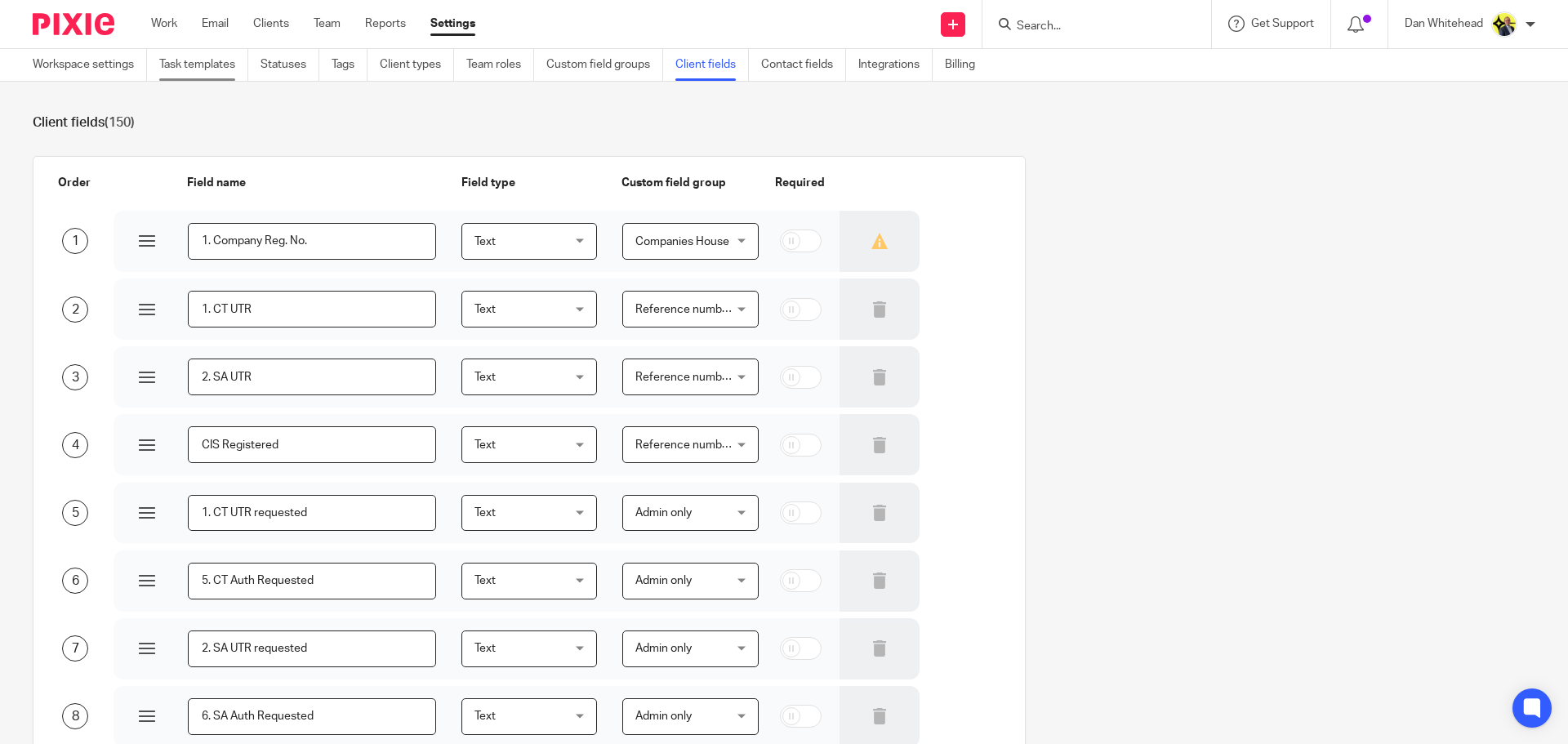 click on "Task templates" at bounding box center (203, 65) 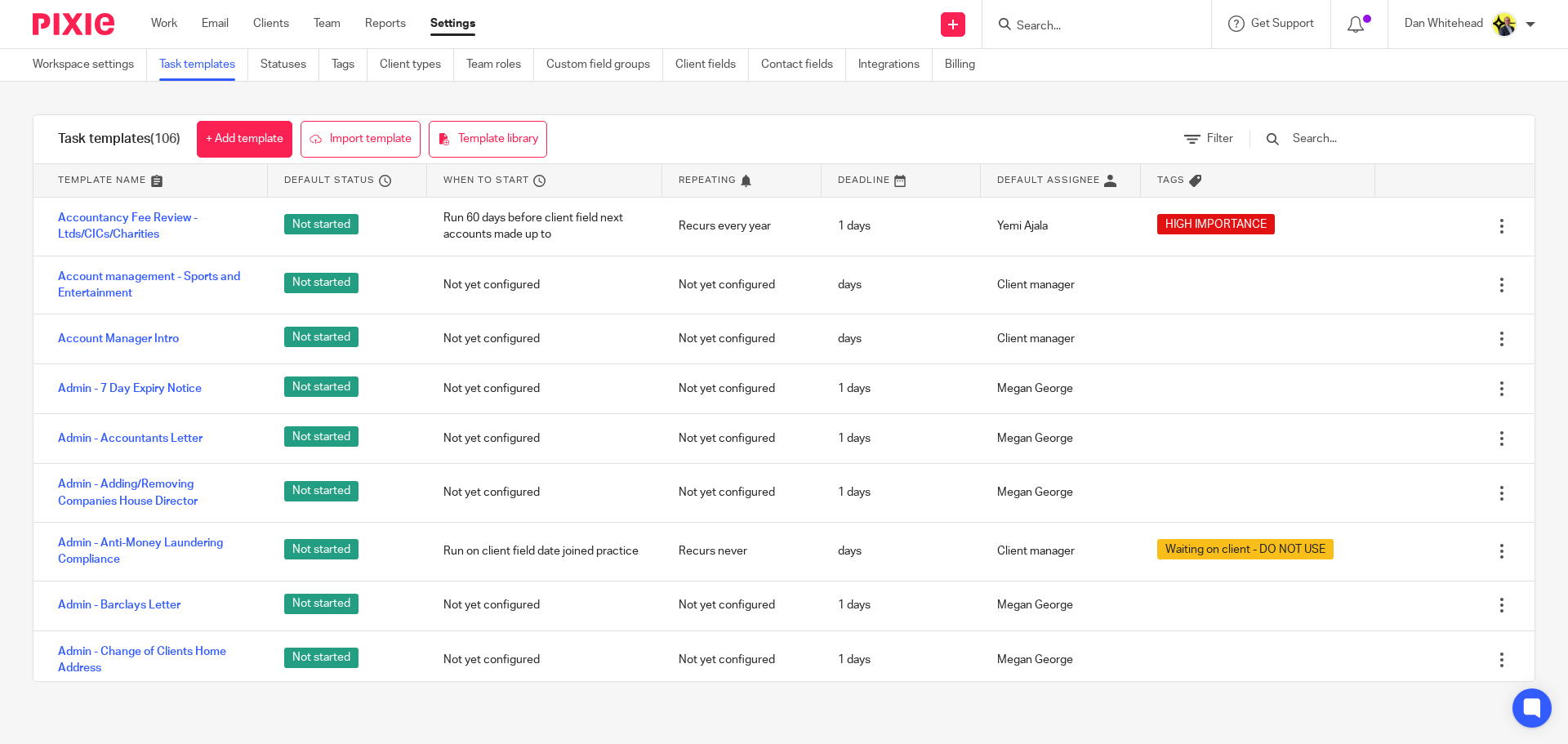 scroll, scrollTop: 0, scrollLeft: 0, axis: both 